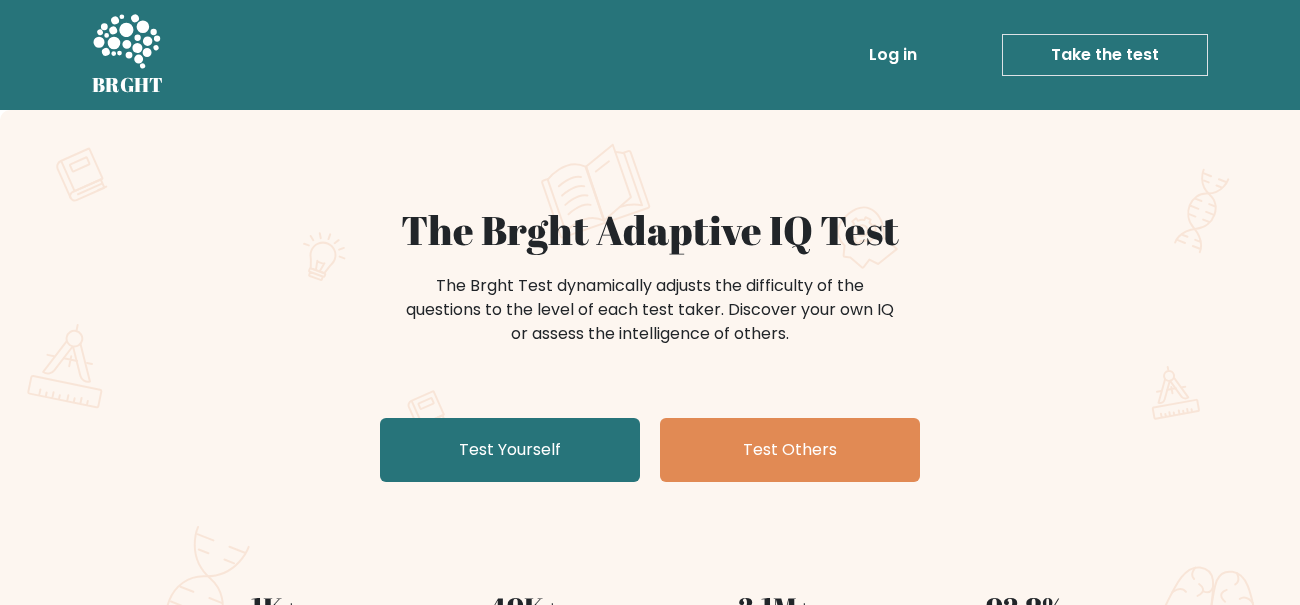 scroll, scrollTop: 0, scrollLeft: 0, axis: both 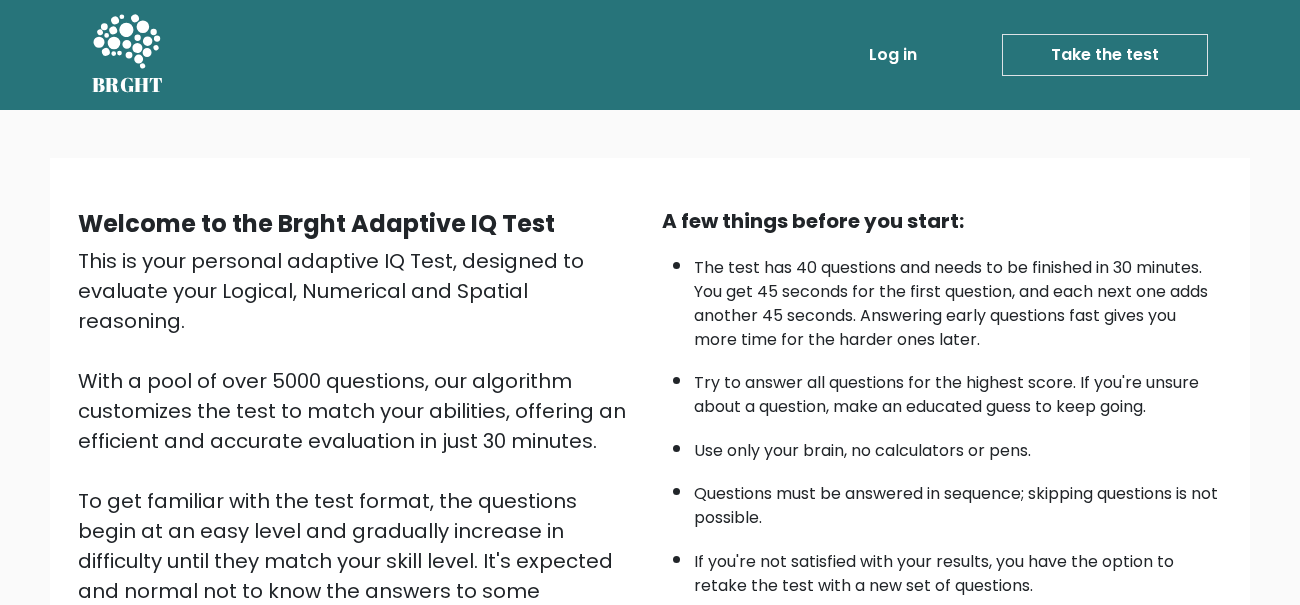 click on "Start the Test" at bounding box center [757, 634] 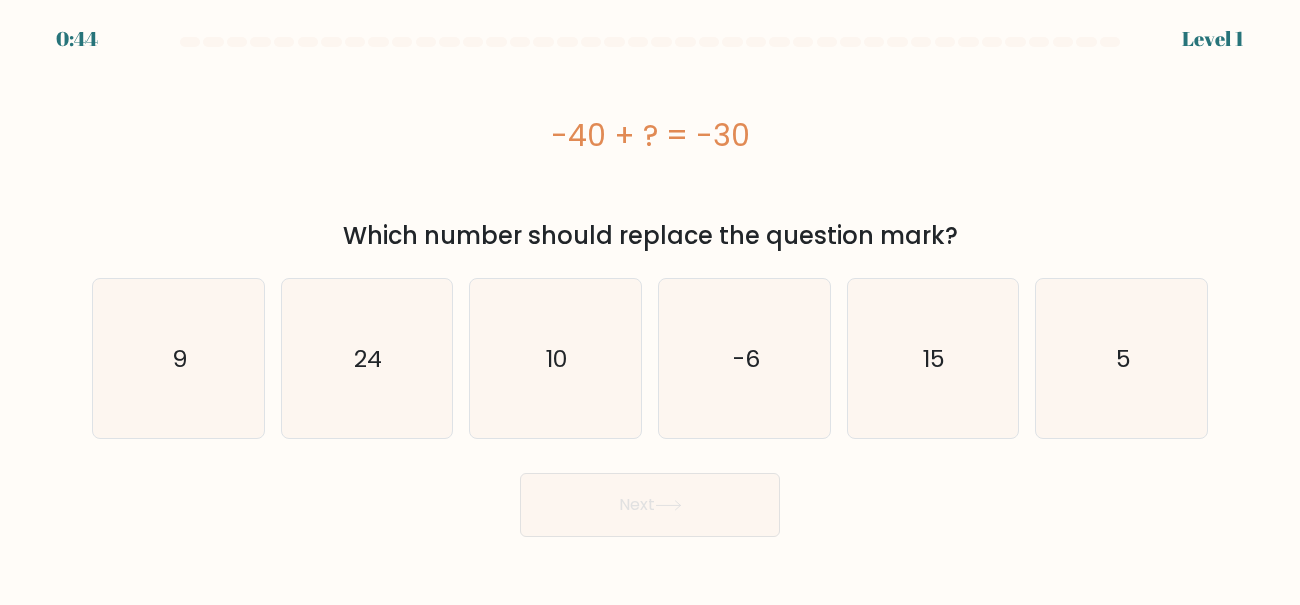 scroll, scrollTop: 0, scrollLeft: 0, axis: both 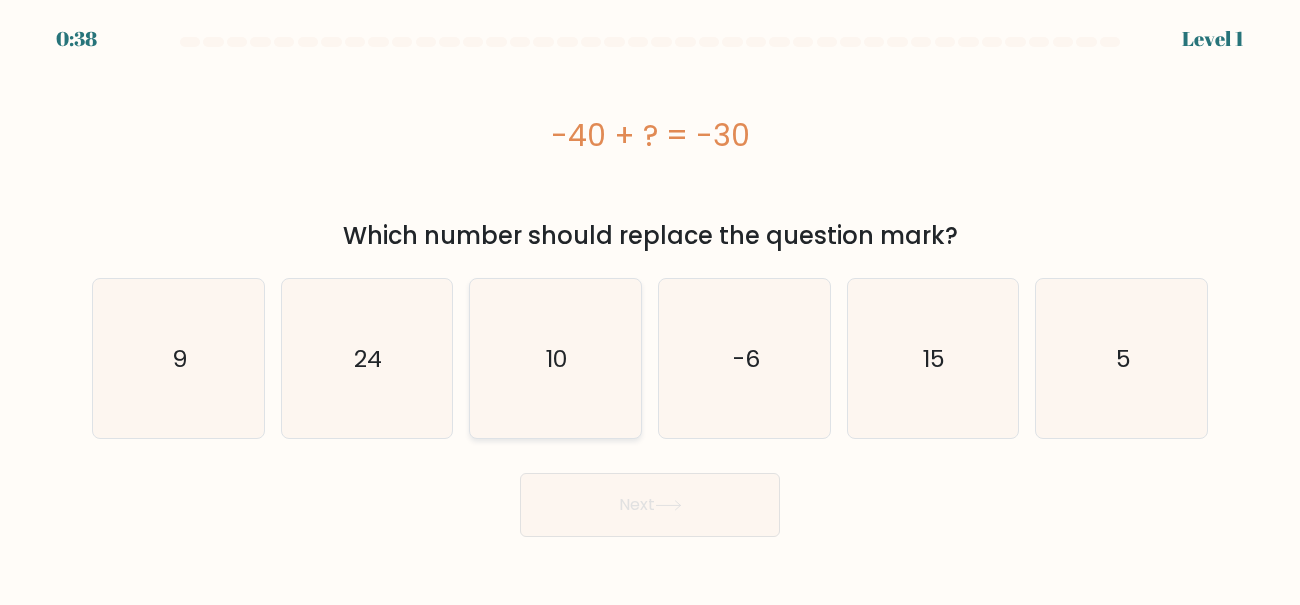 click on "10" at bounding box center (555, 358) 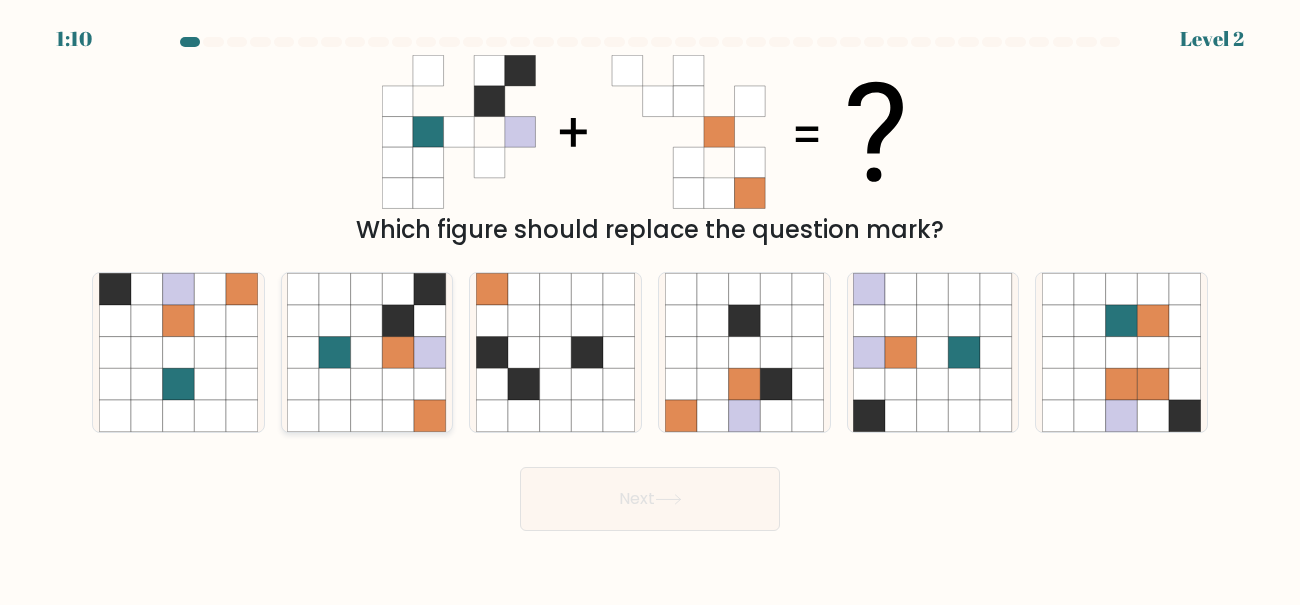 click on "b." at bounding box center (650, 305) 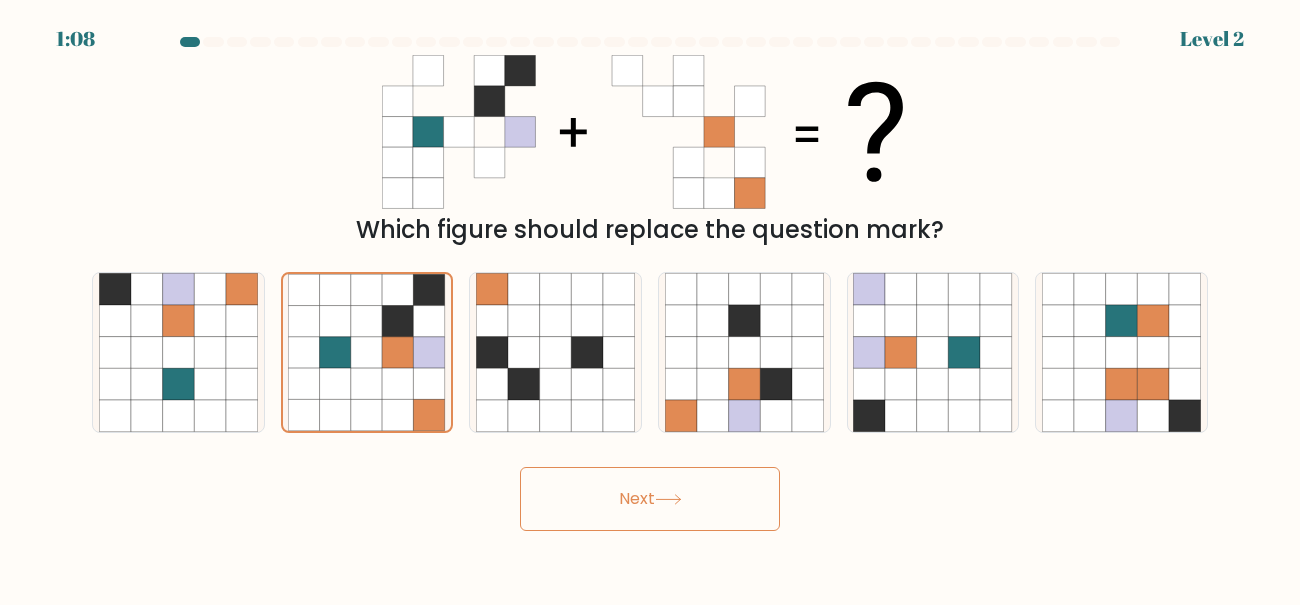 click on "Next" at bounding box center [650, 499] 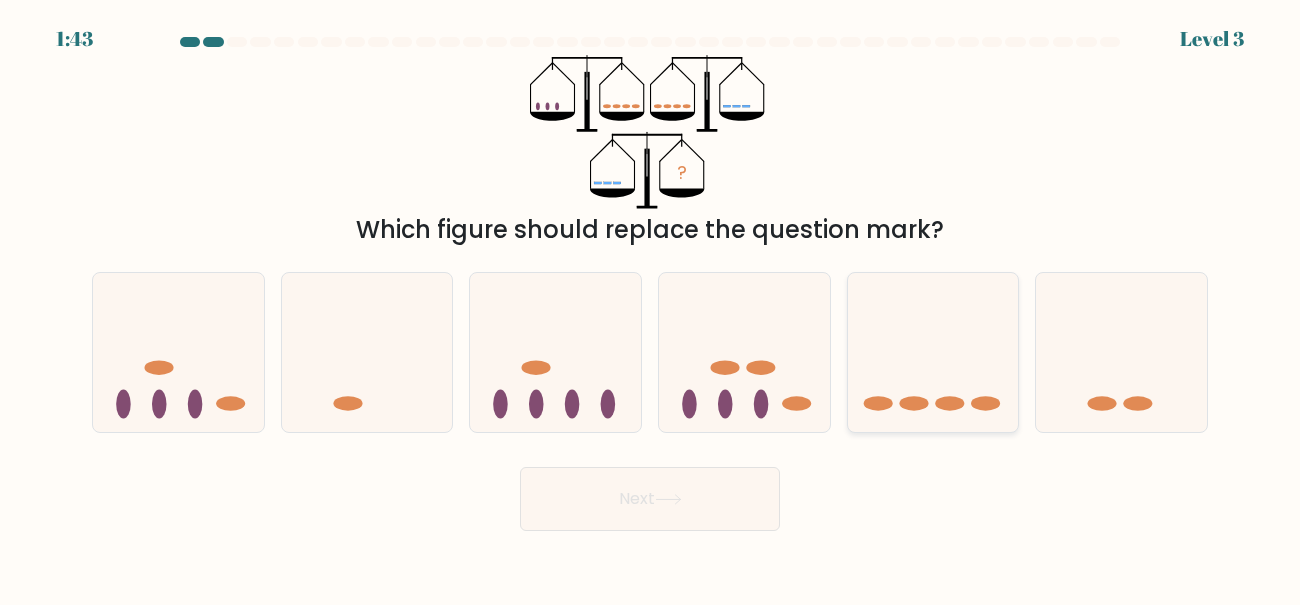 click at bounding box center (933, 352) 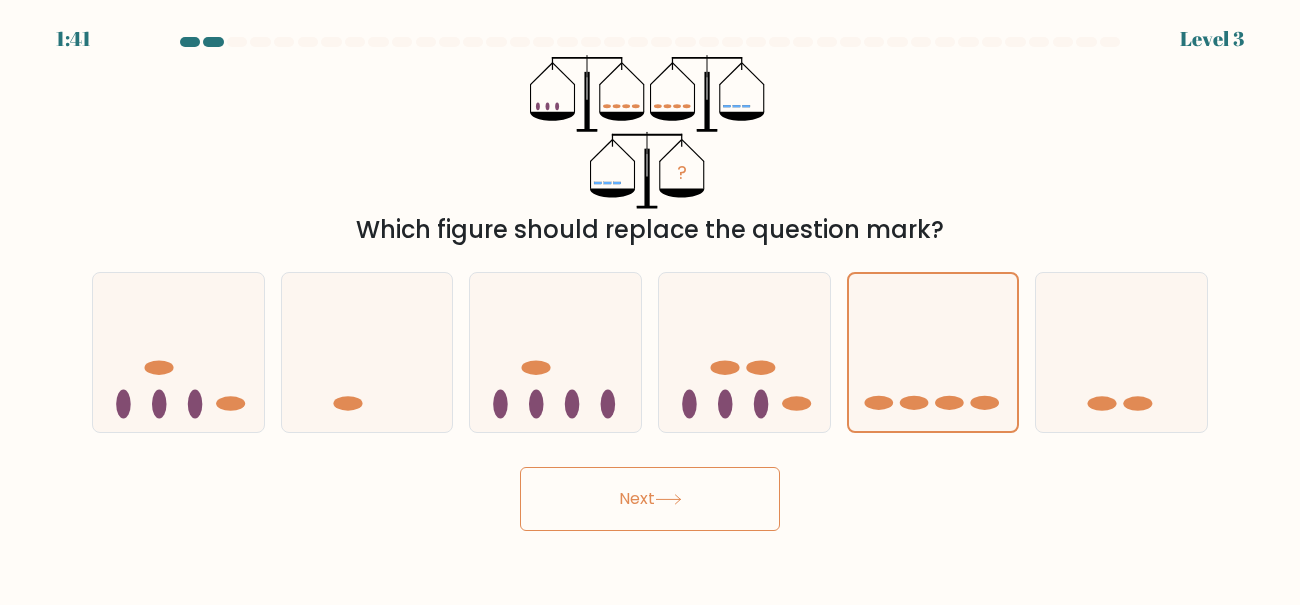 click on "Next" at bounding box center [650, 499] 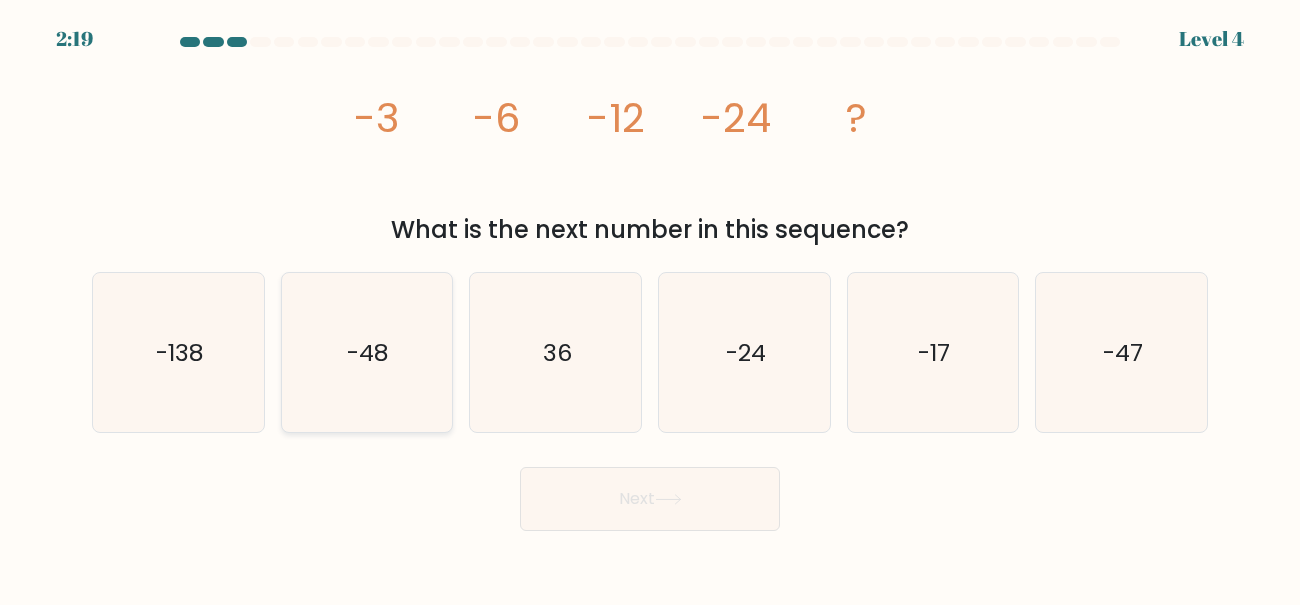 click on "-48" at bounding box center (366, 352) 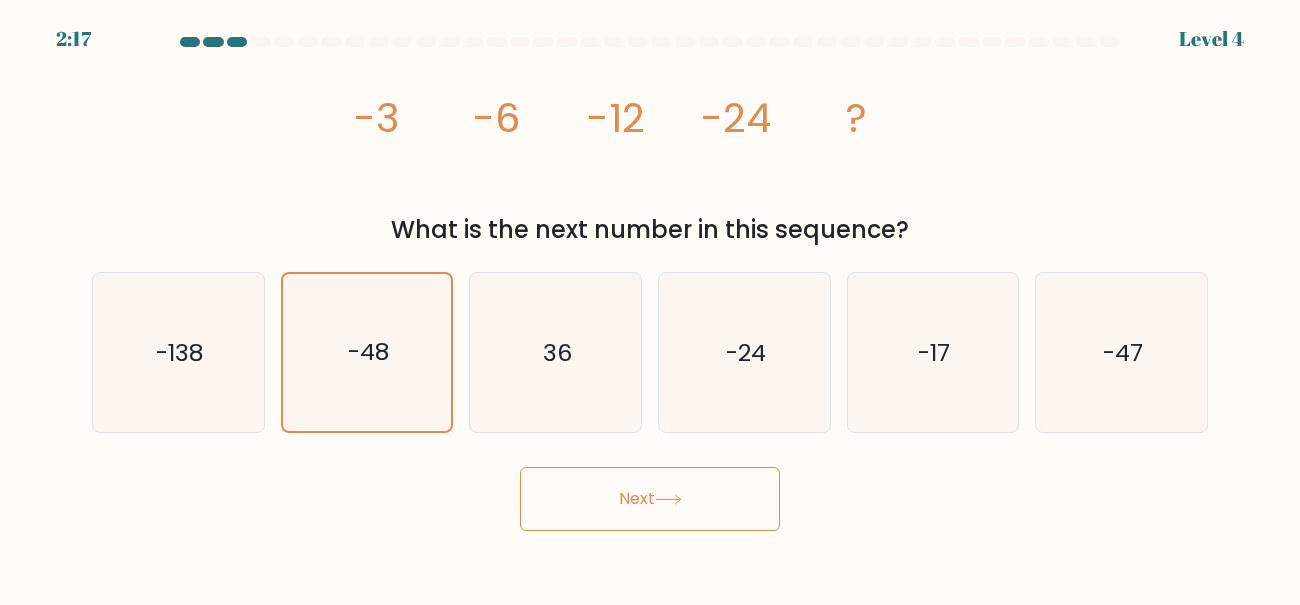 click on "Next" at bounding box center (650, 499) 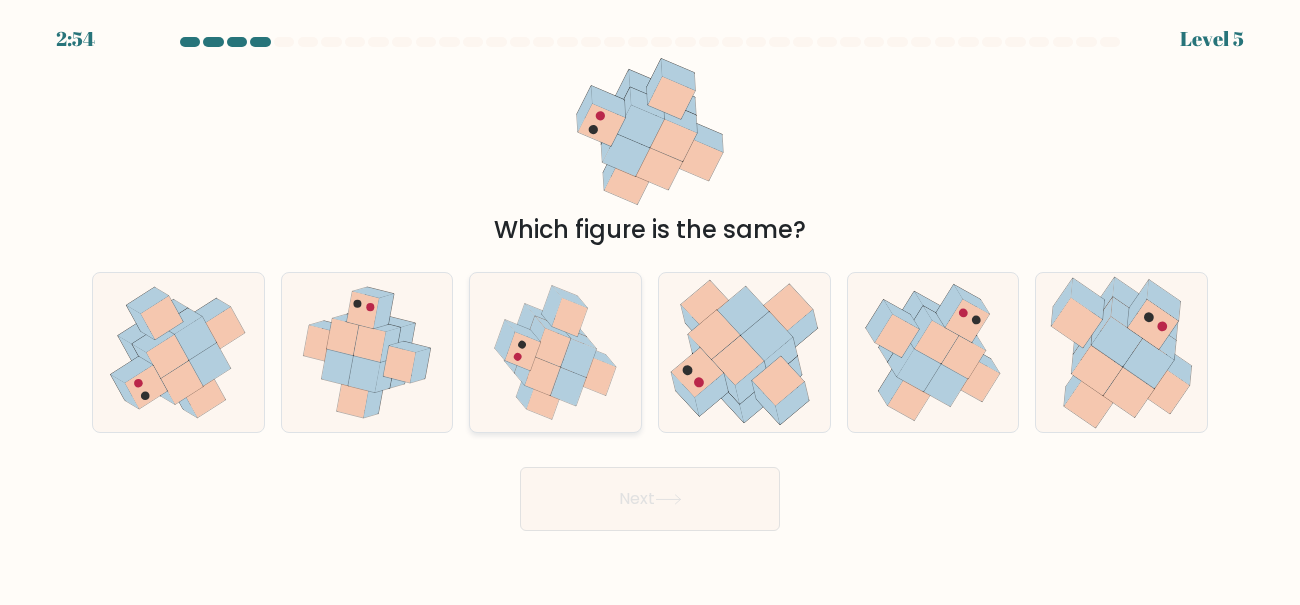 click at bounding box center (542, 376) 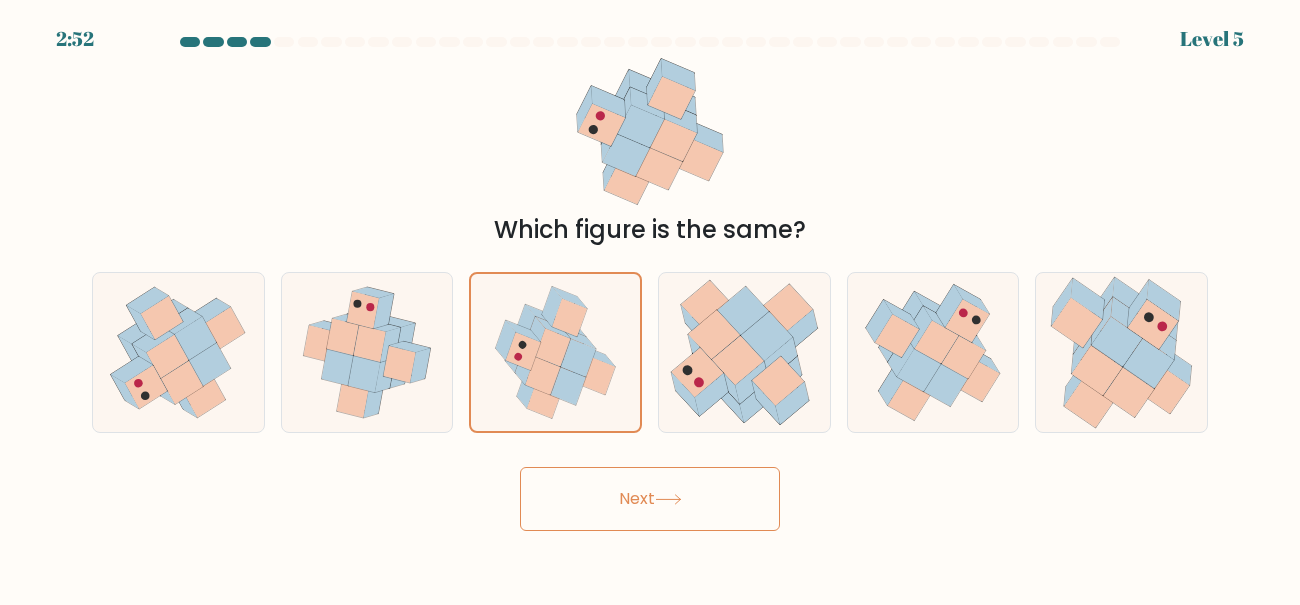 click on "Next" at bounding box center (650, 499) 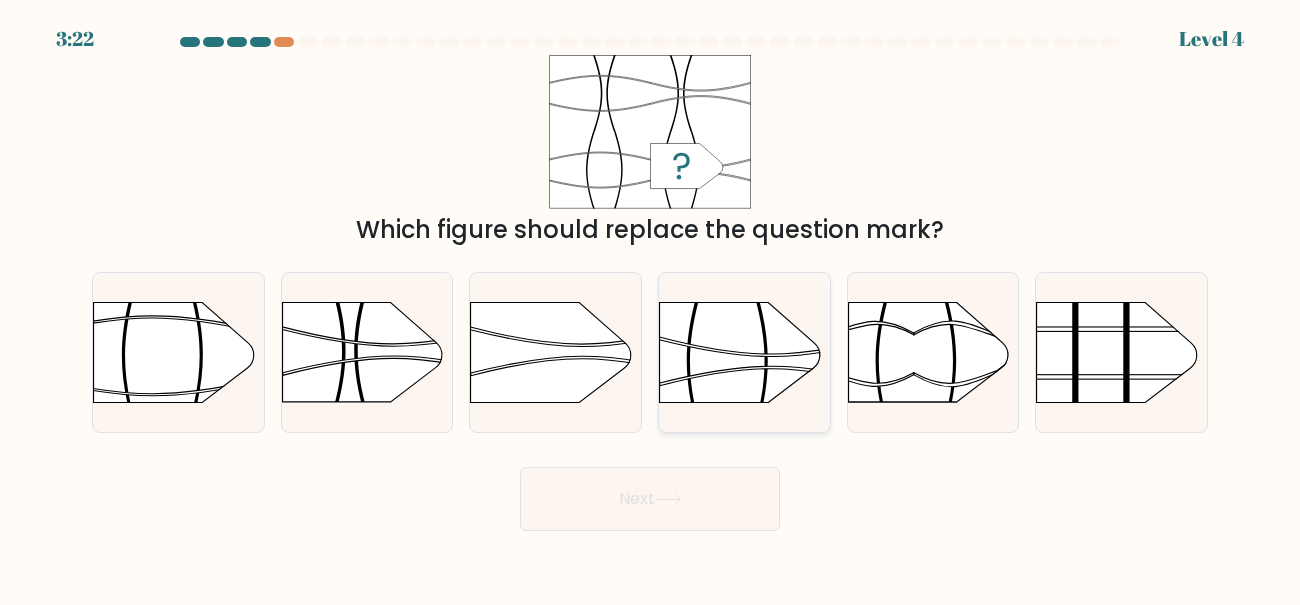 click at bounding box center [659, 277] 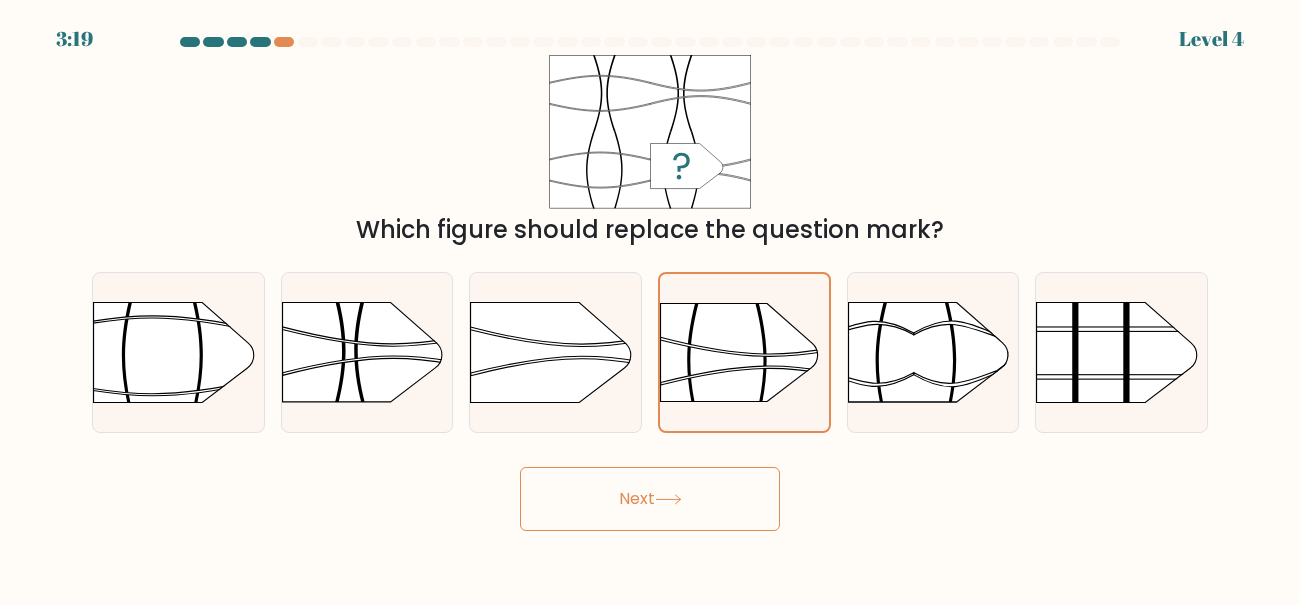 click on "Next" at bounding box center (650, 499) 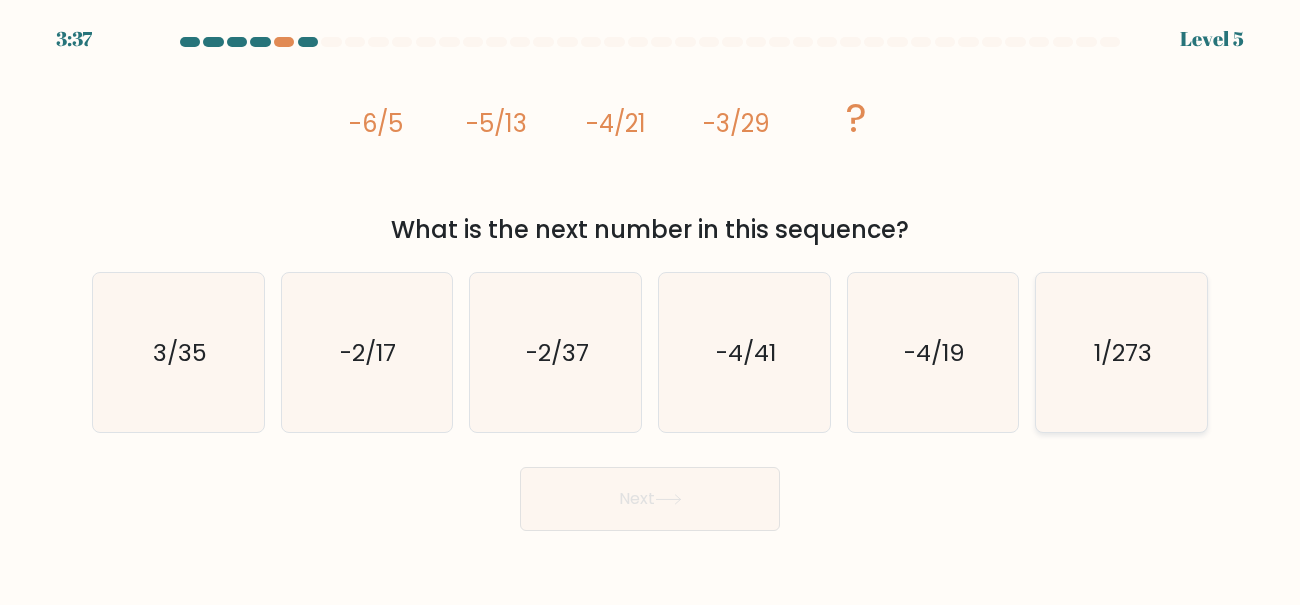 click on "1/273" at bounding box center [1121, 352] 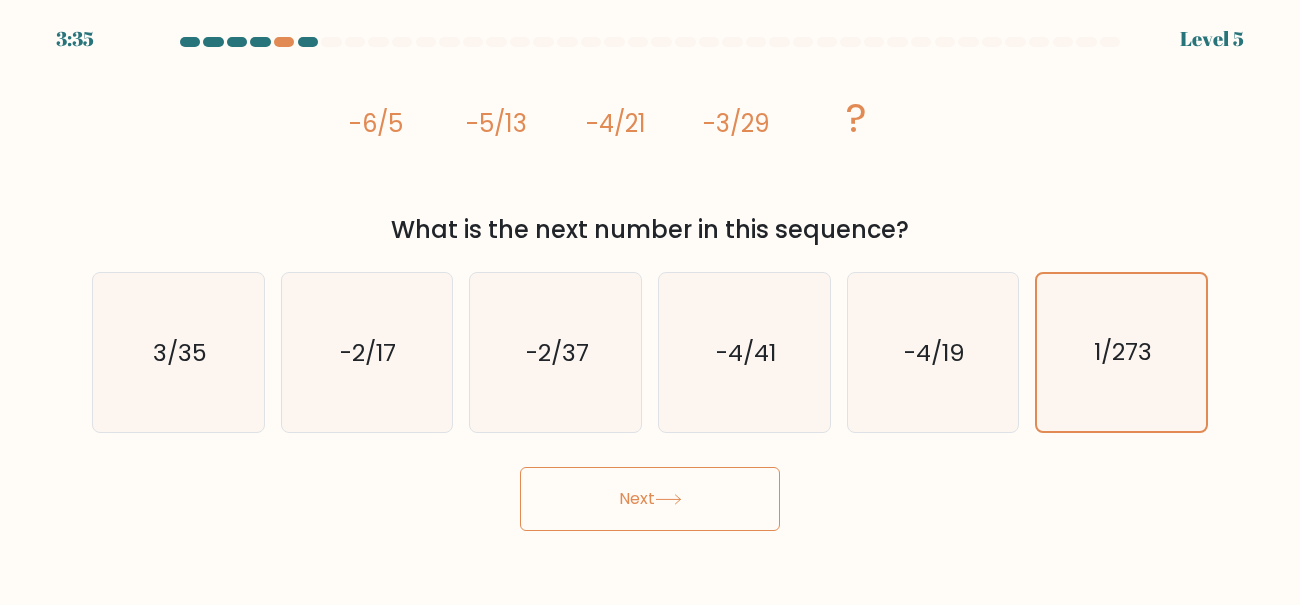 click on "Next" at bounding box center [650, 499] 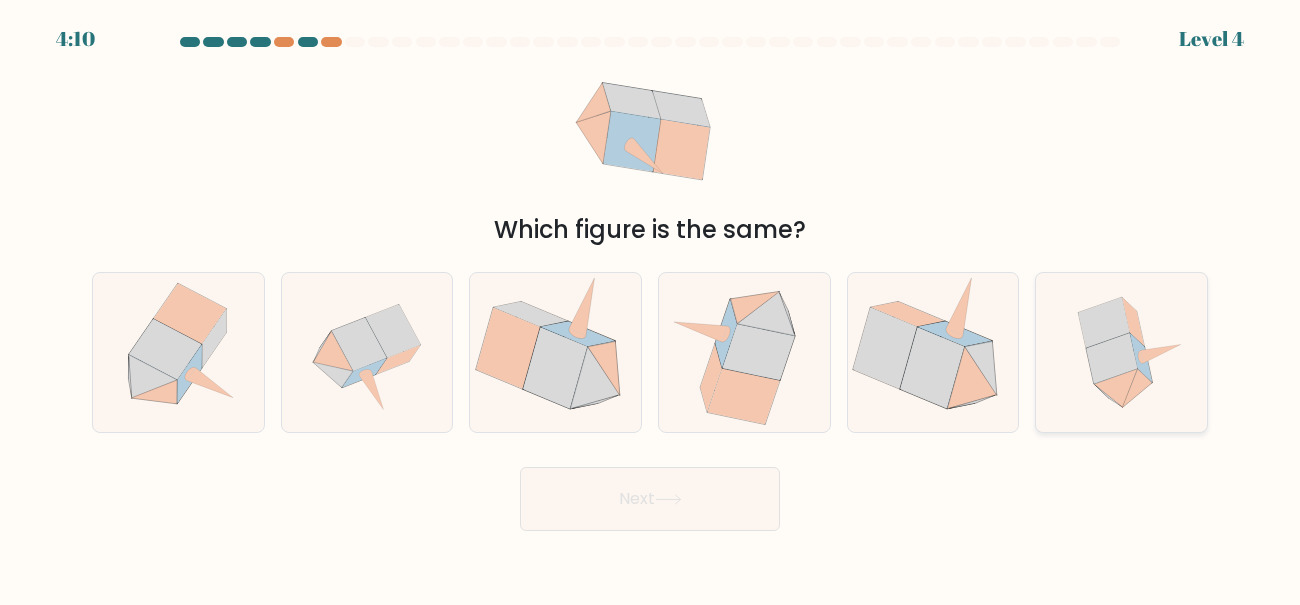click at bounding box center (1112, 358) 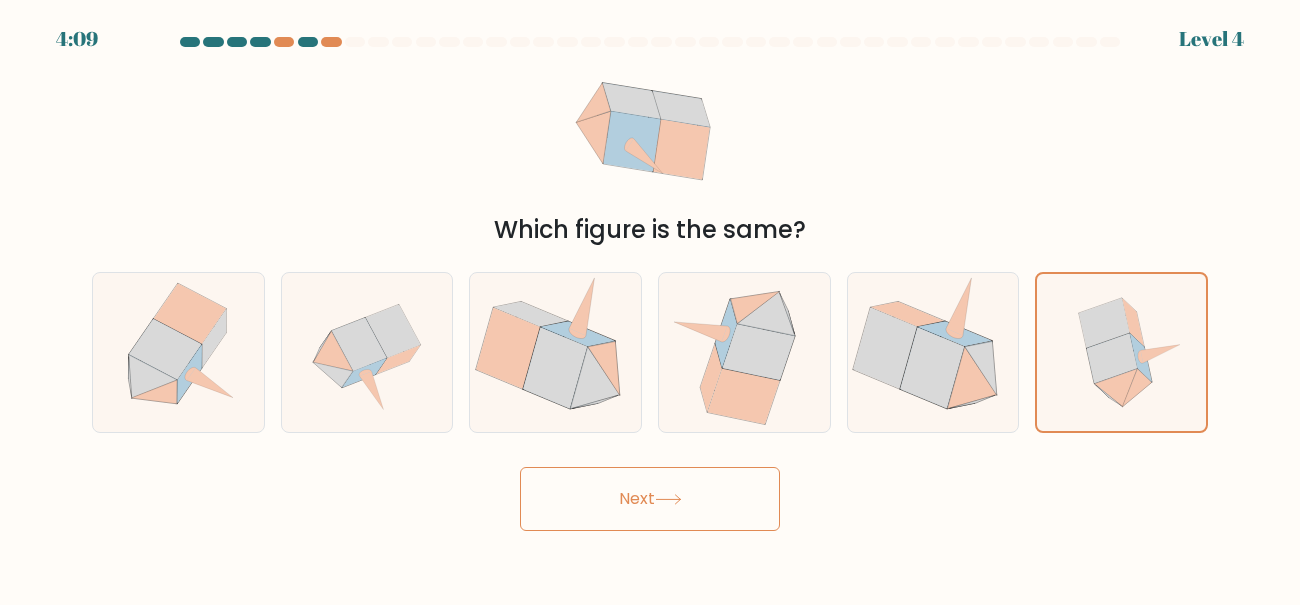 click on "Next" at bounding box center (650, 499) 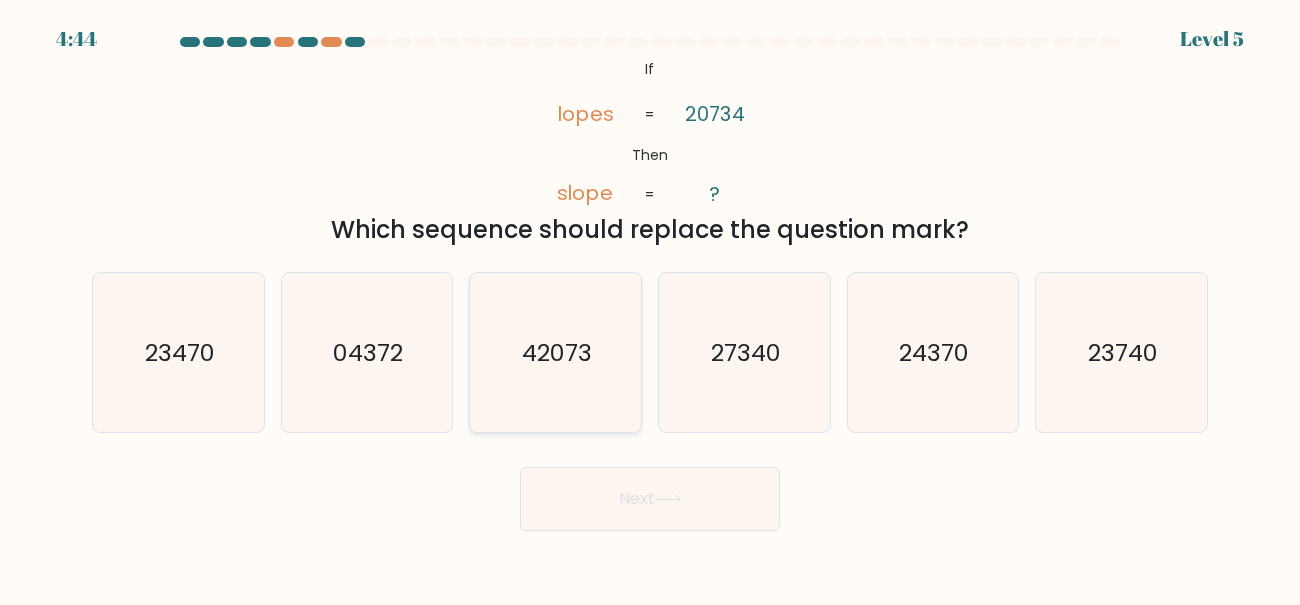 click on "42073" at bounding box center (555, 352) 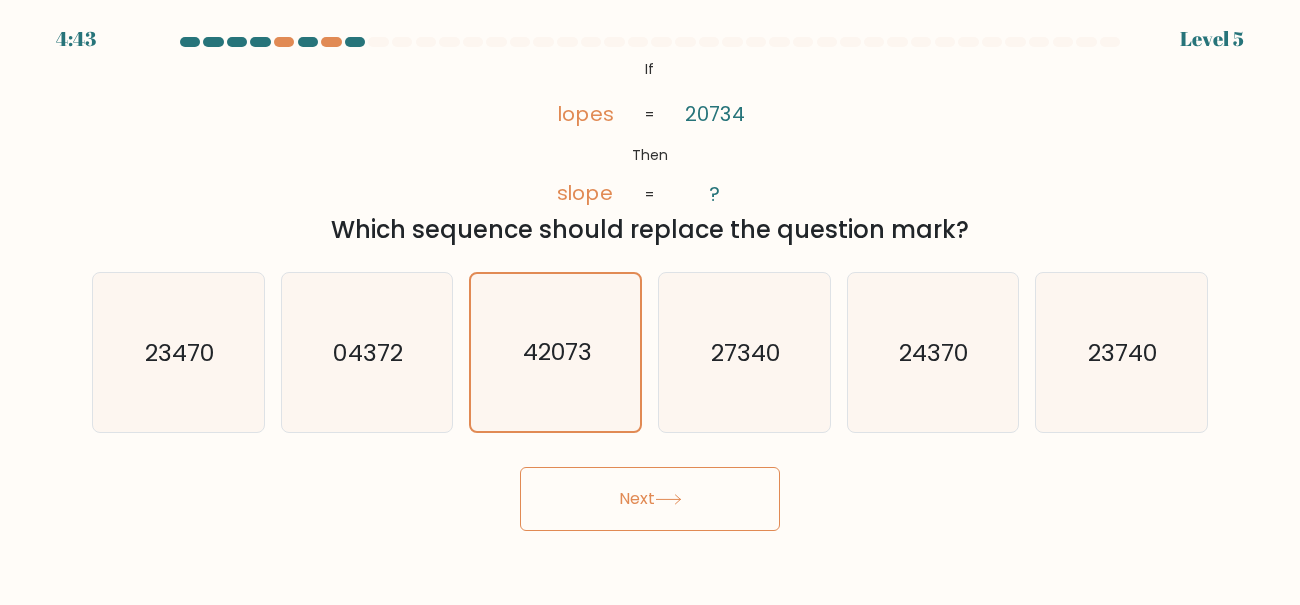 click on "Next" at bounding box center [650, 499] 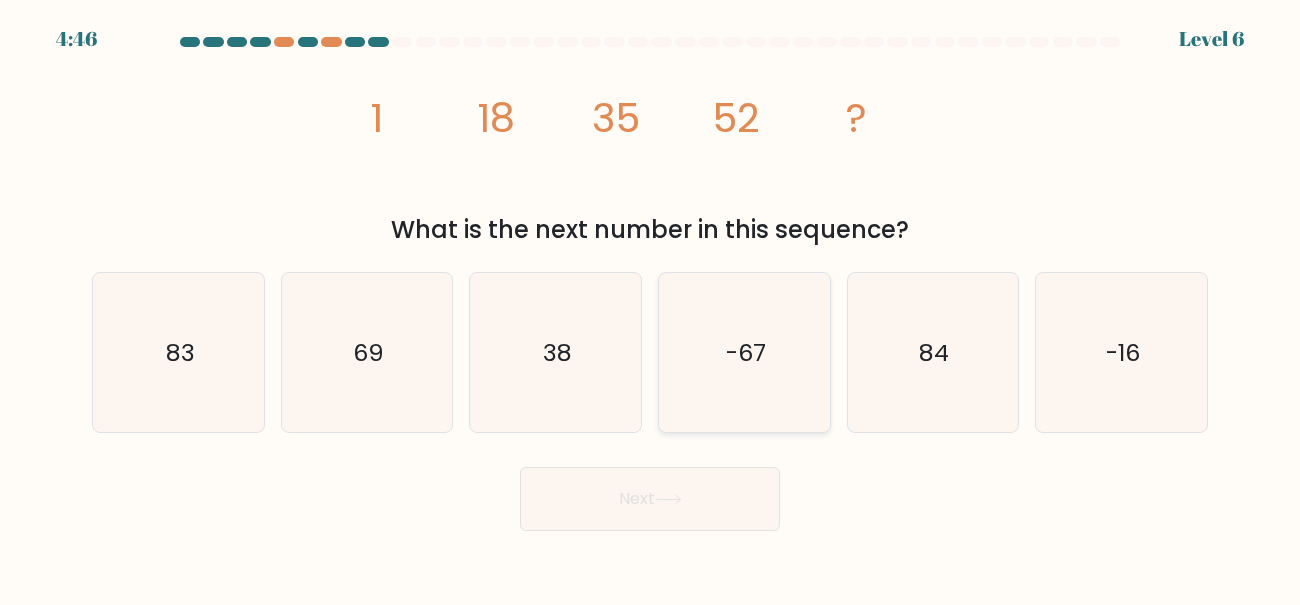 click on "-67" at bounding box center [744, 352] 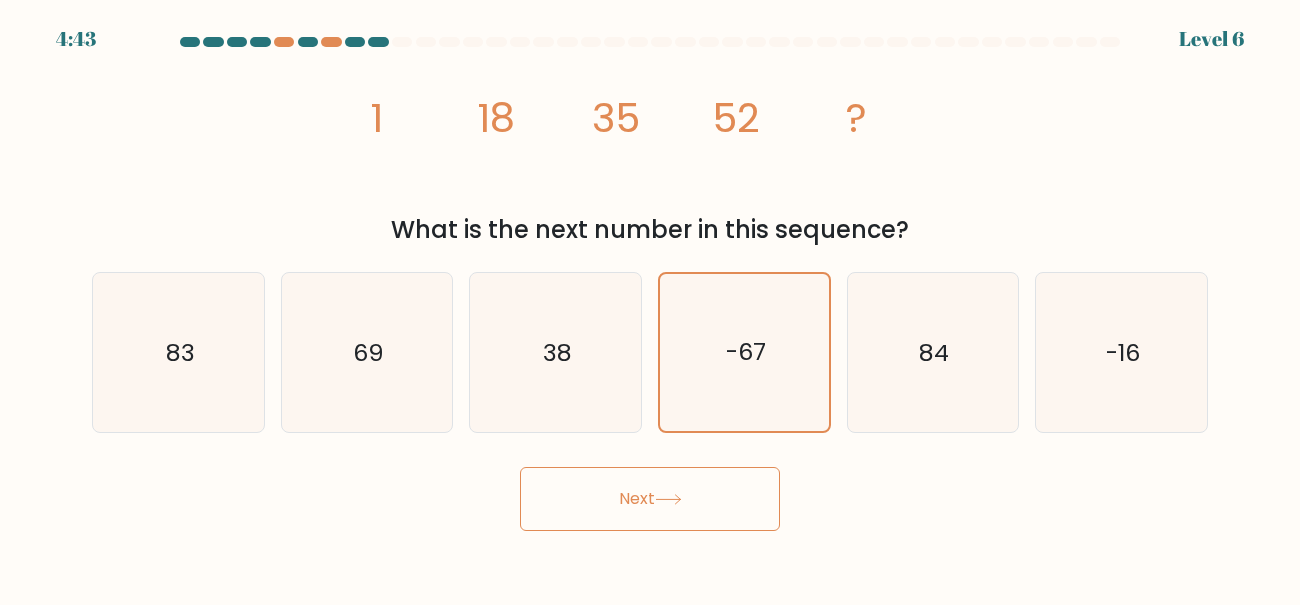 click on "Next" at bounding box center [650, 499] 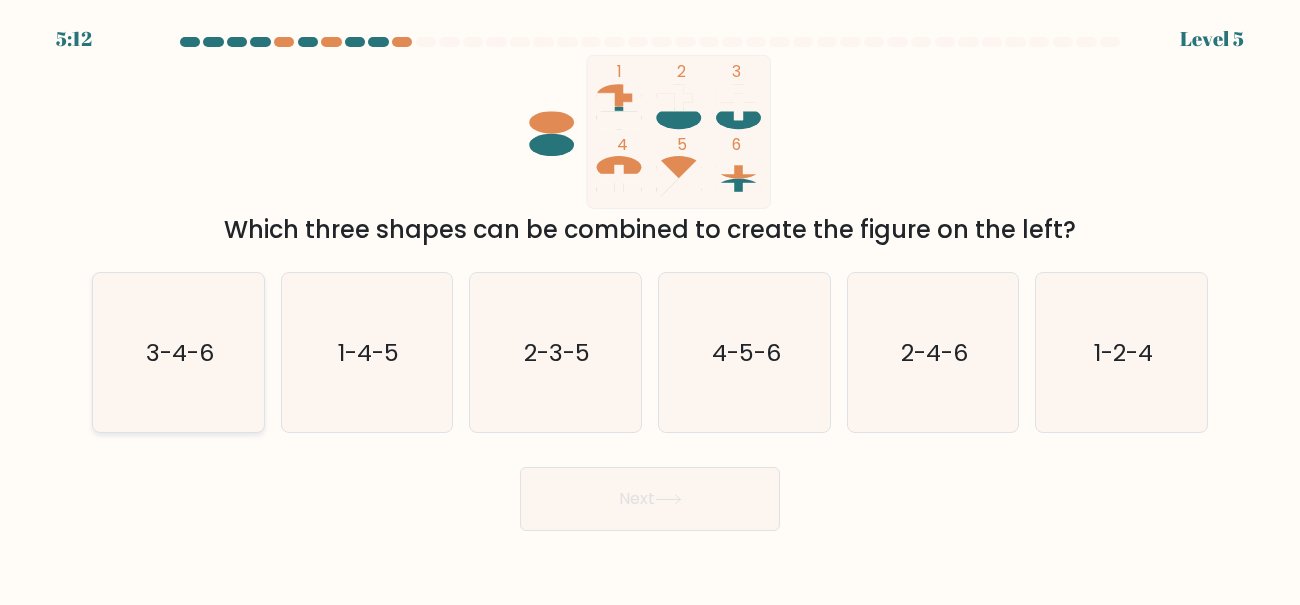 click on "3-4-6" at bounding box center [178, 352] 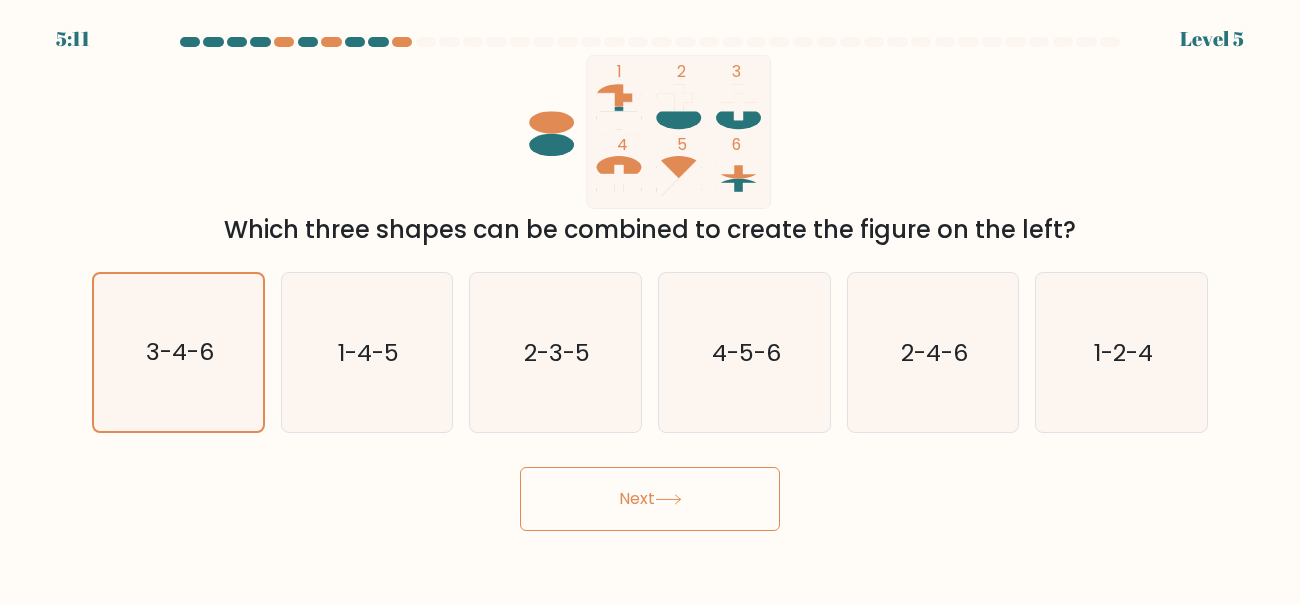 click on "Next" at bounding box center (650, 499) 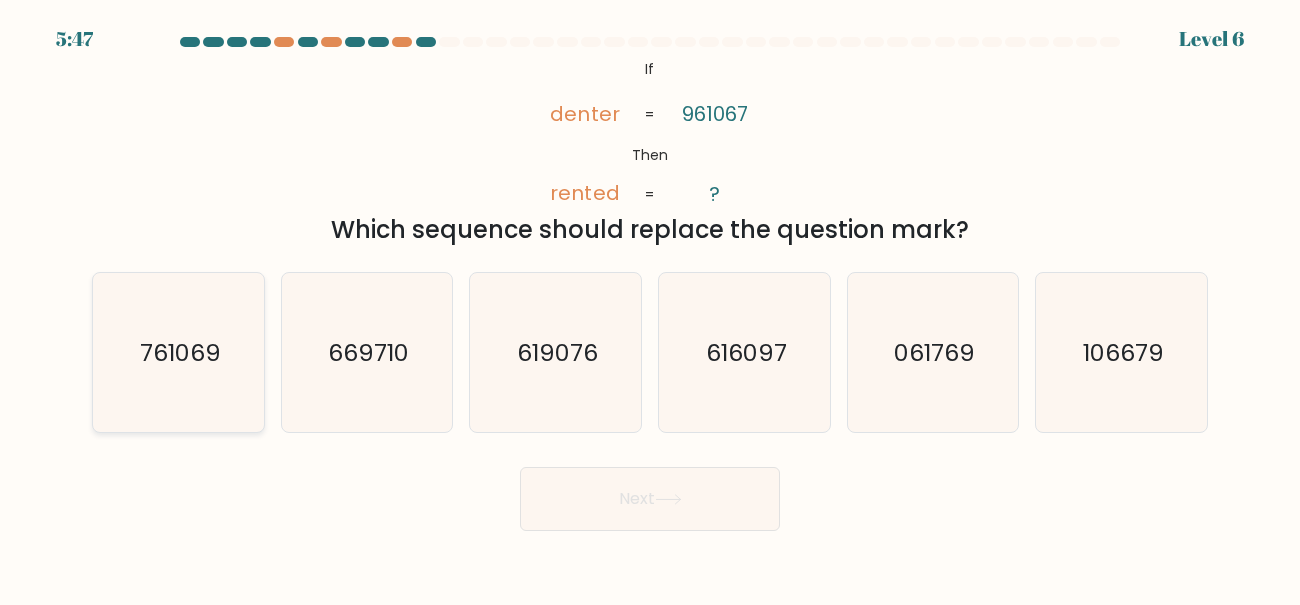 click on "761069" at bounding box center (178, 352) 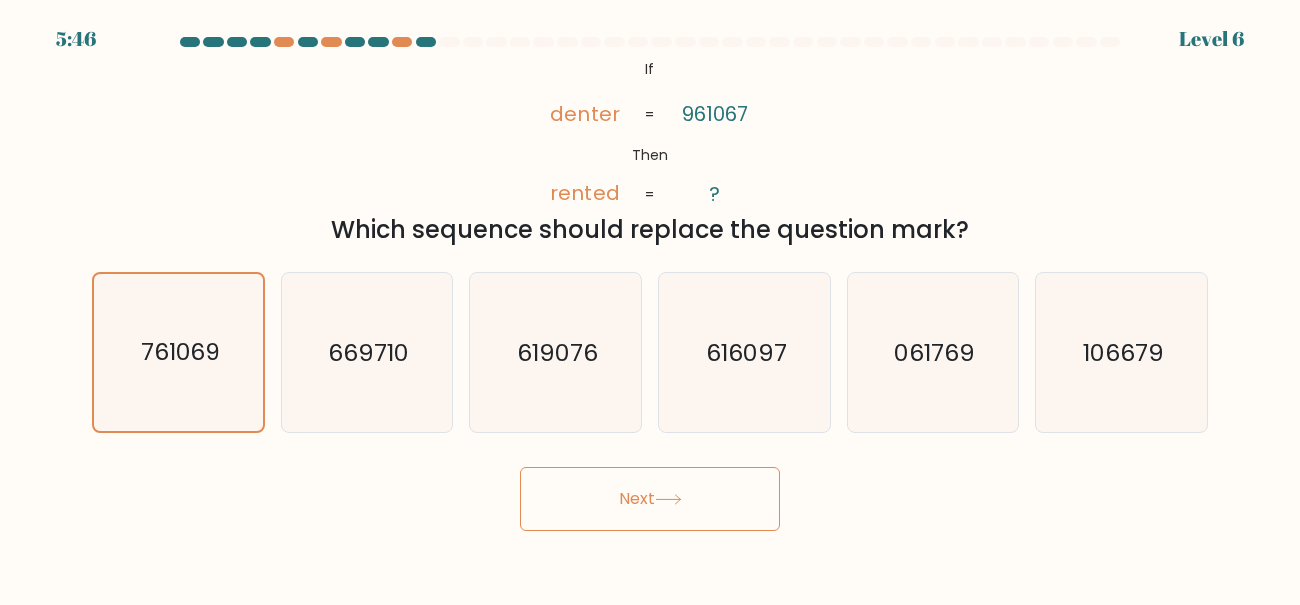 click on "Next" at bounding box center [650, 499] 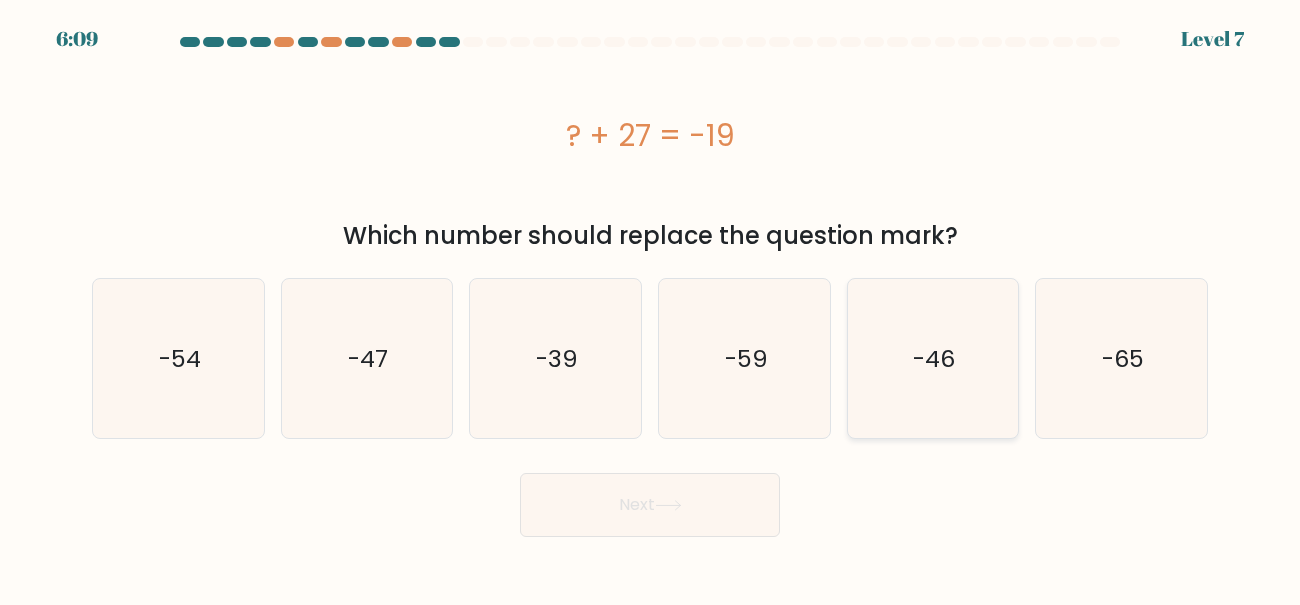 click on "-46" at bounding box center (932, 358) 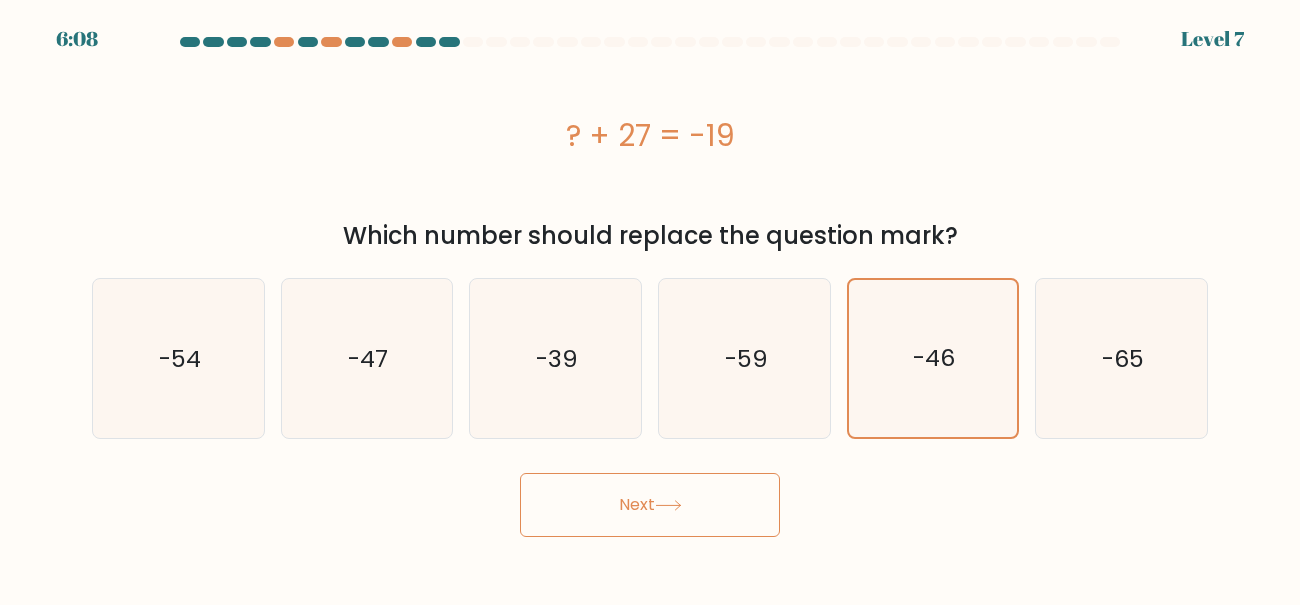 click on "Next" at bounding box center (650, 505) 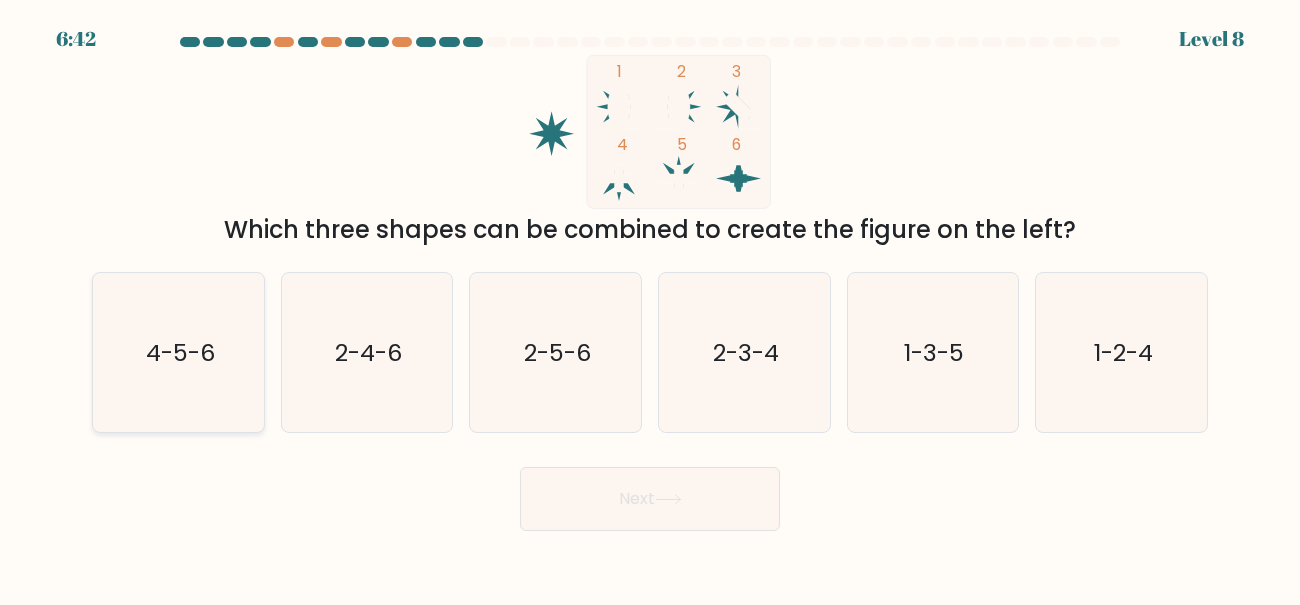 click on "4-5-6" at bounding box center [179, 352] 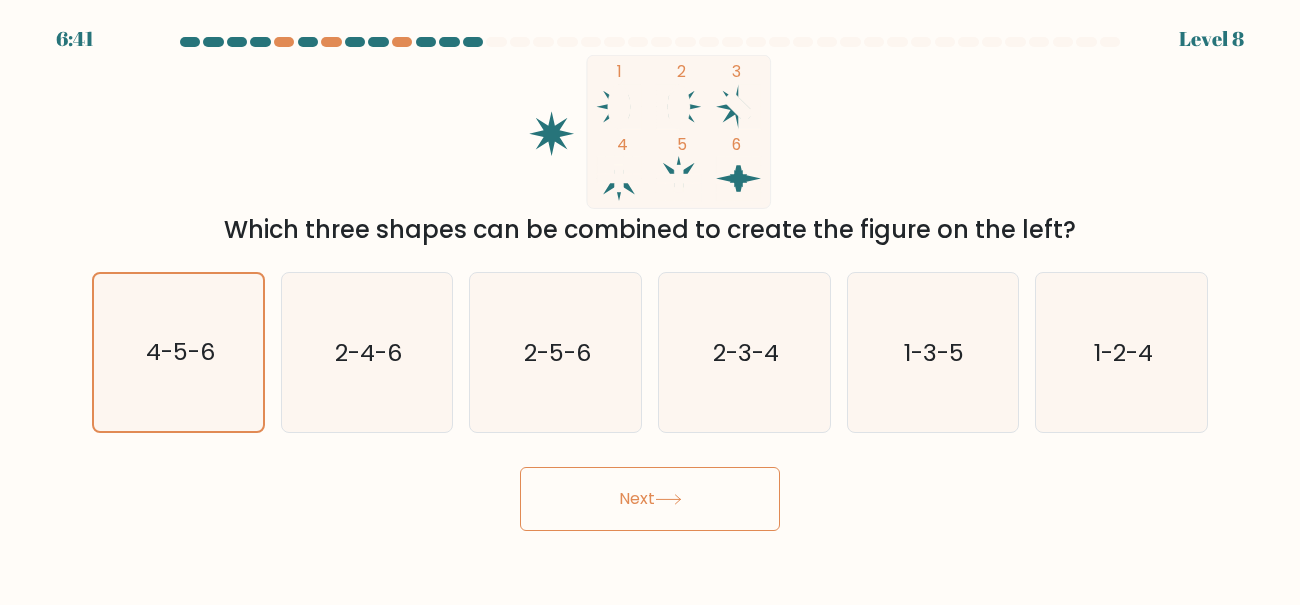 click on "Next" at bounding box center [650, 499] 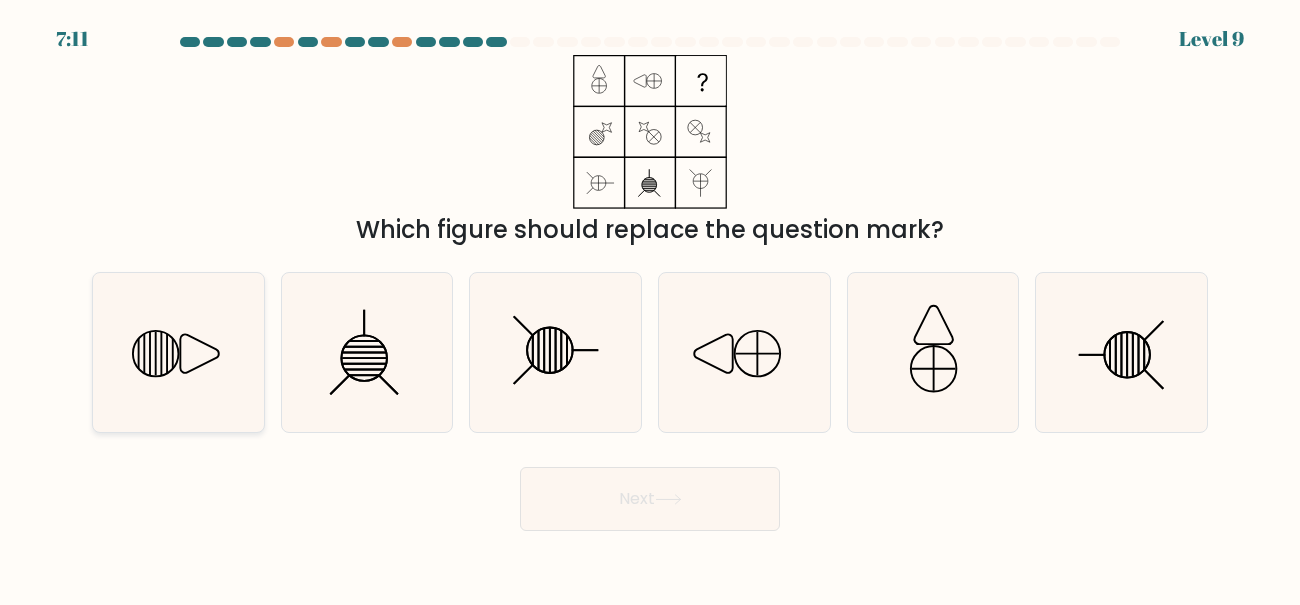 click at bounding box center (178, 352) 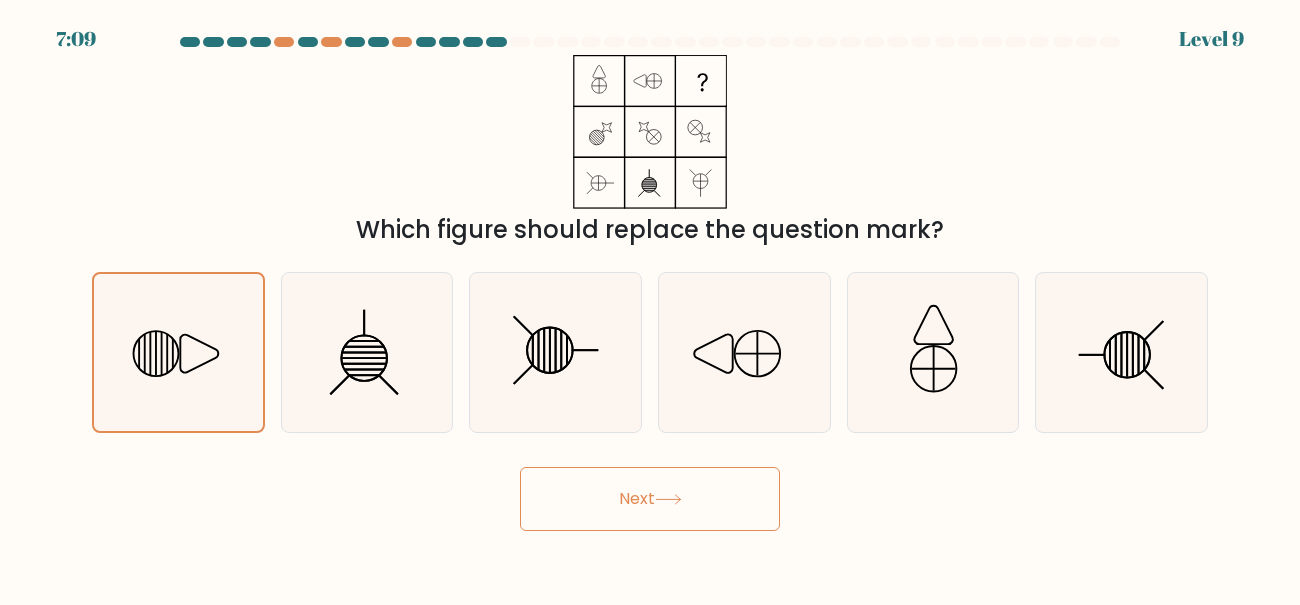 click on "Next" at bounding box center (650, 499) 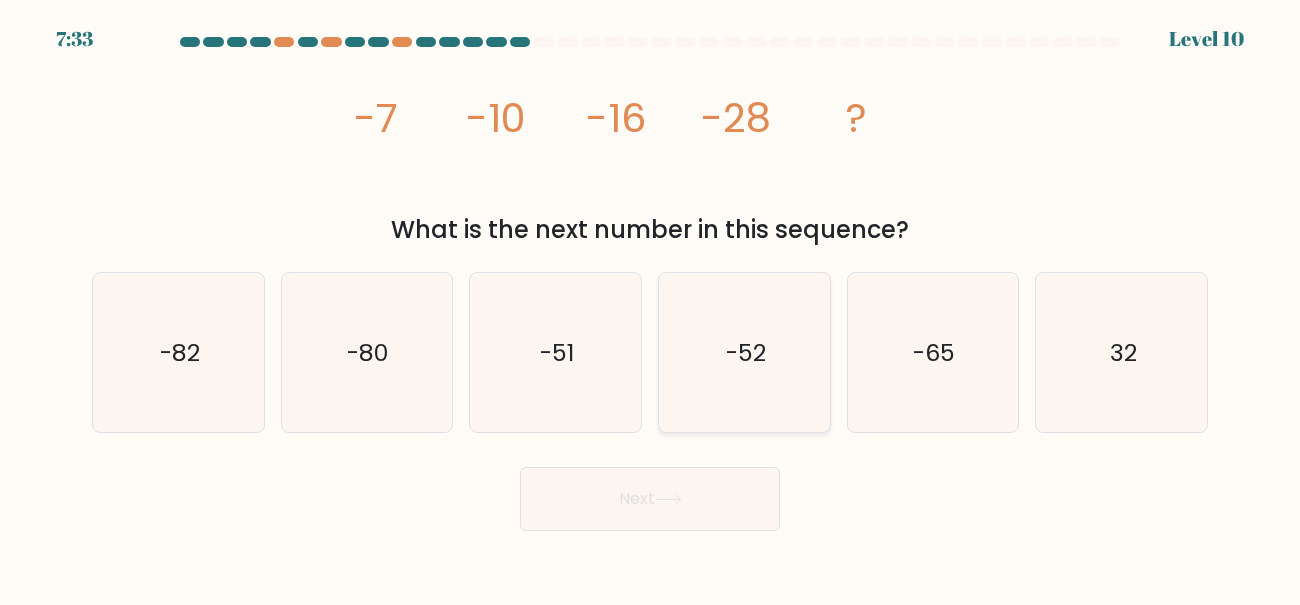 click on "-52" at bounding box center [744, 352] 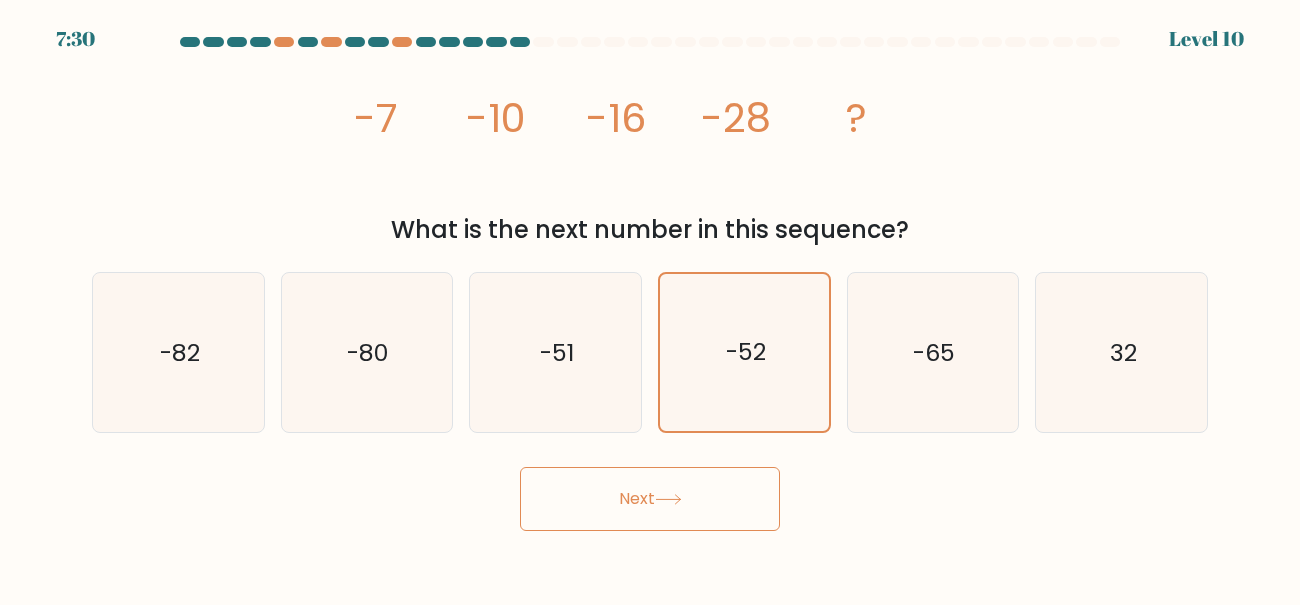 click on "Next" at bounding box center [650, 499] 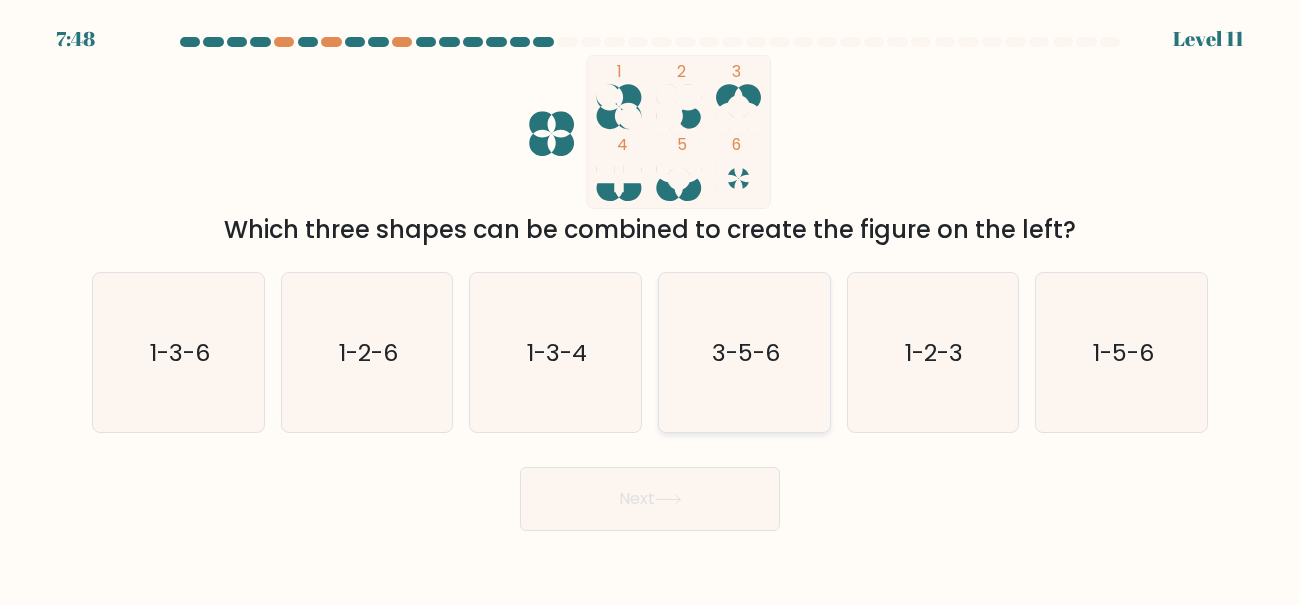 click on "3-5-6" at bounding box center (746, 352) 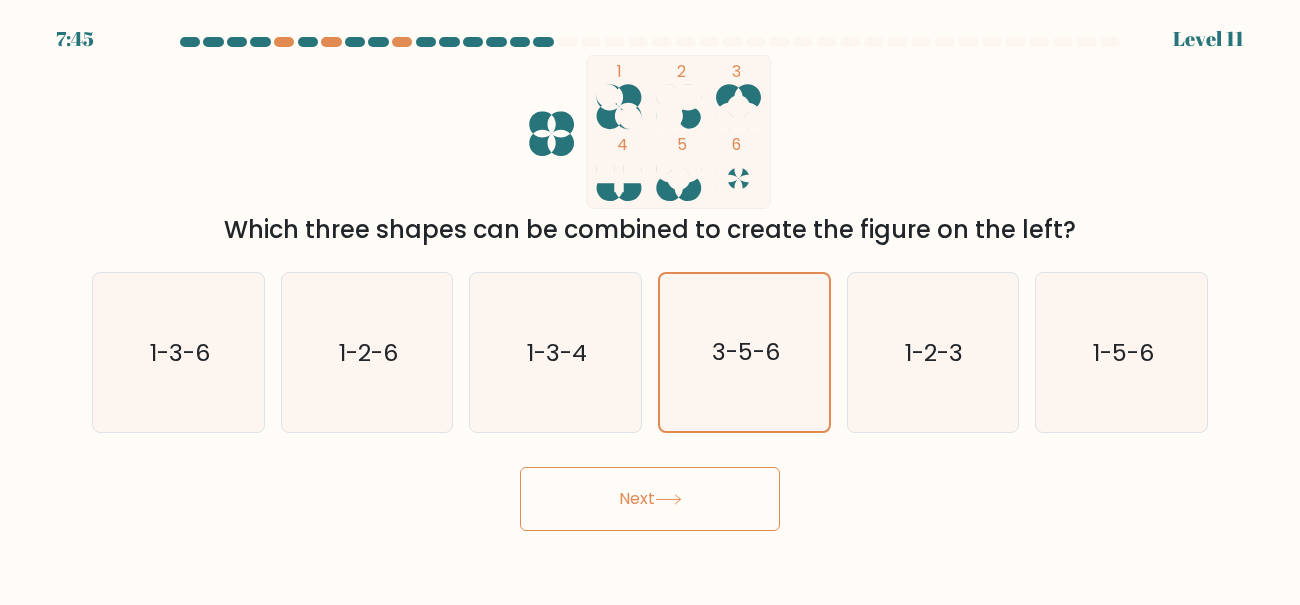 click on "Next" at bounding box center [650, 499] 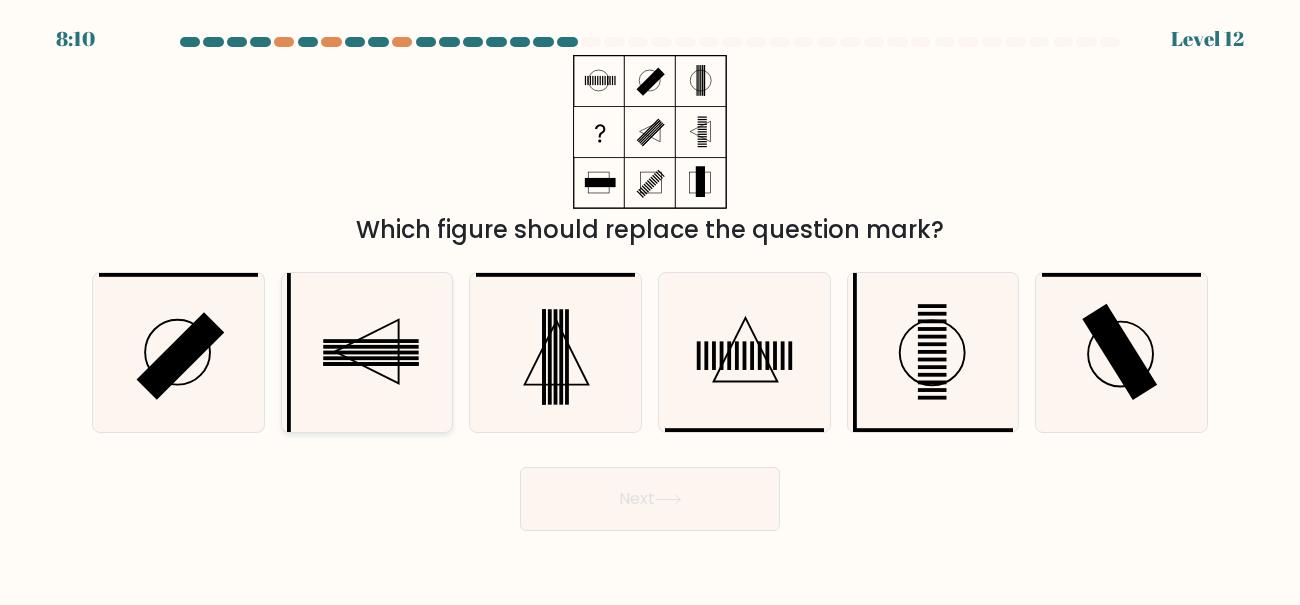 click at bounding box center [367, 352] 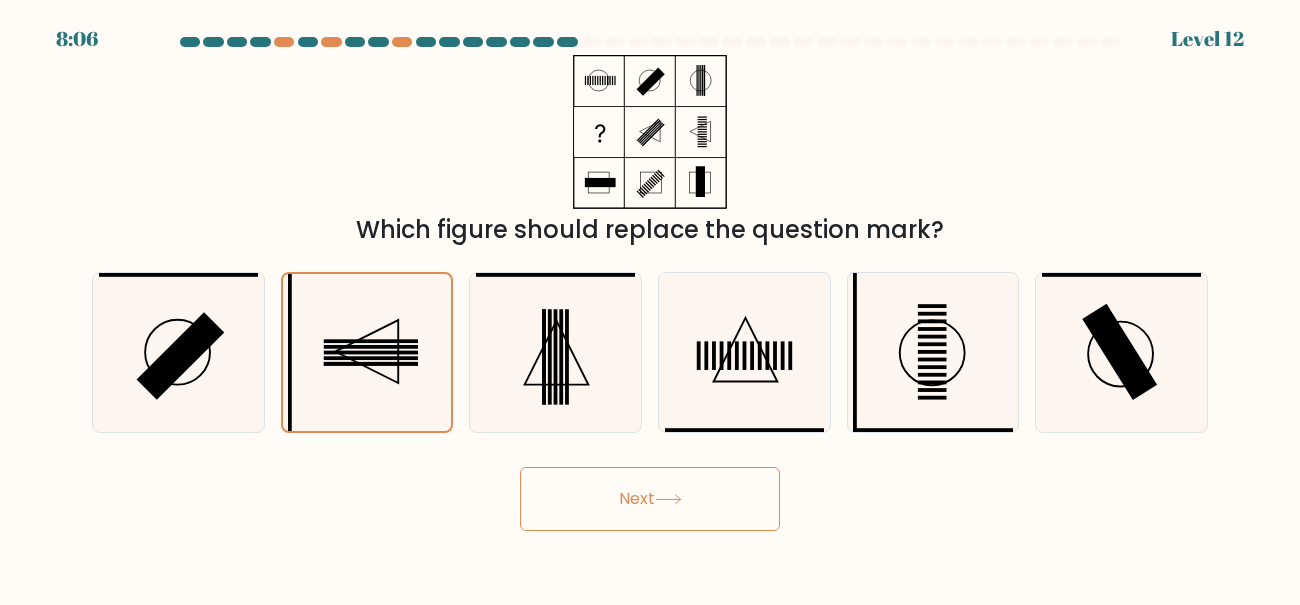 click on "Next" at bounding box center [650, 499] 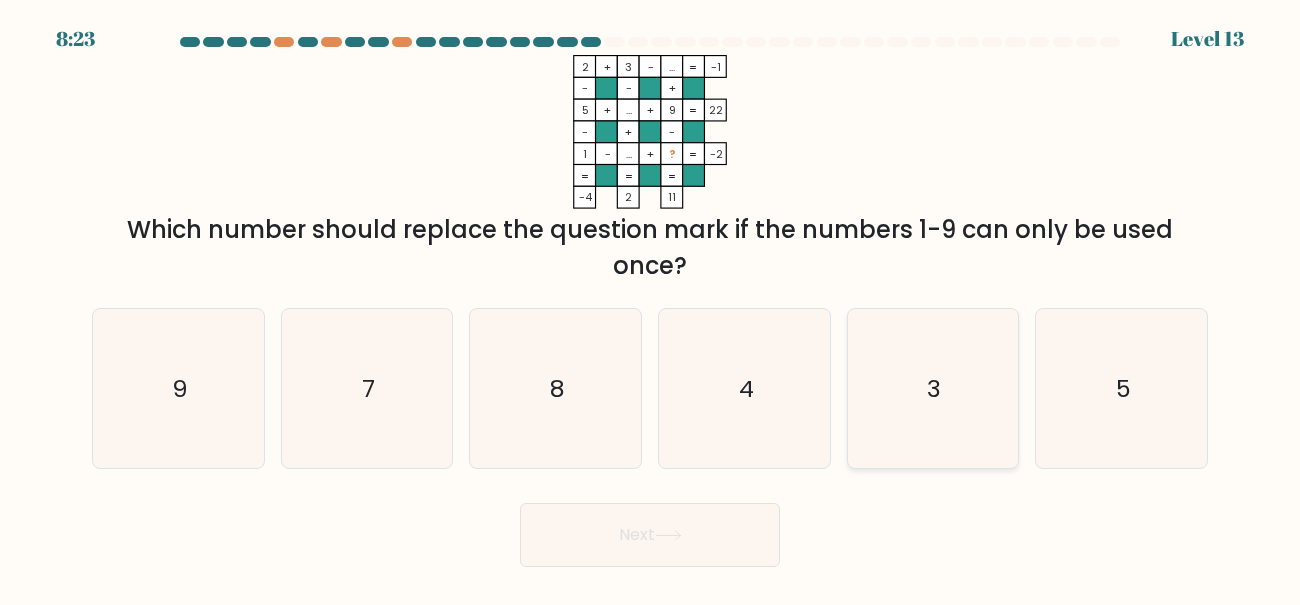 click on "3" at bounding box center (932, 388) 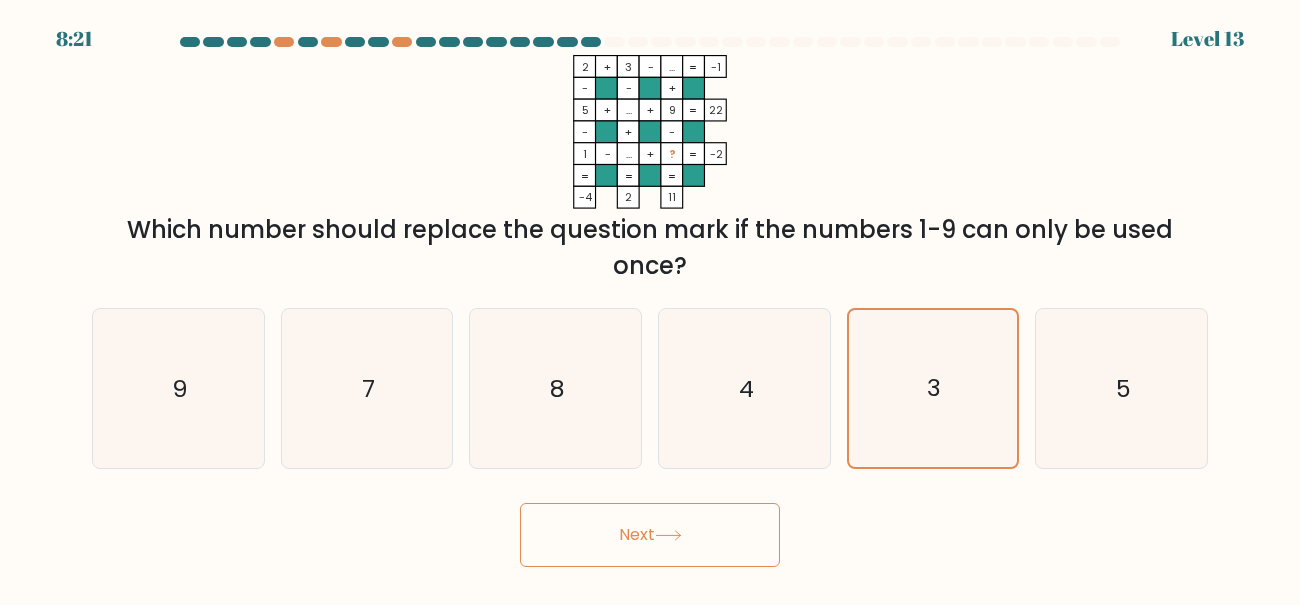 click on "8:21
Level 13" at bounding box center [650, 302] 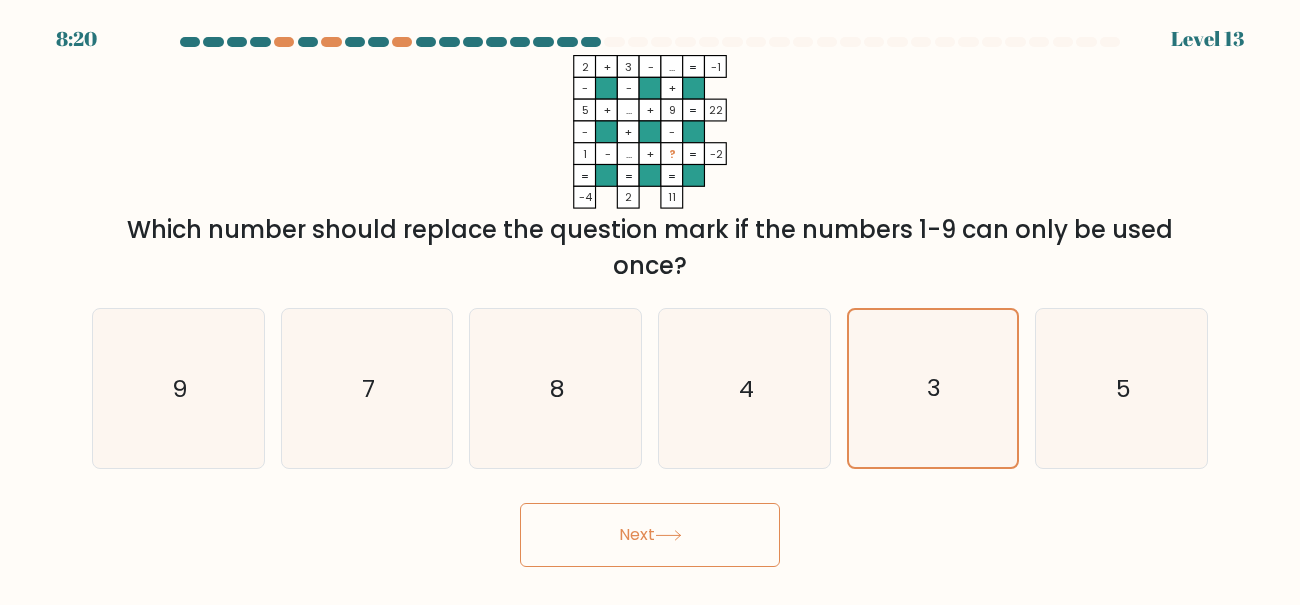 click on "Next" at bounding box center [650, 535] 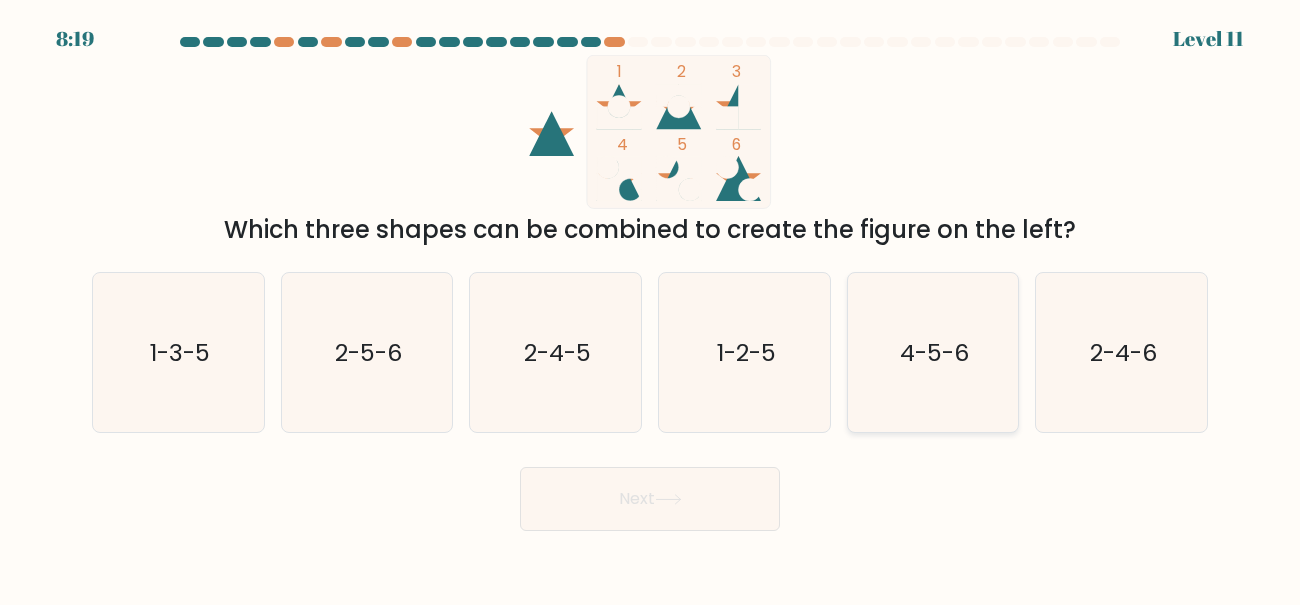 click on "4-5-6" at bounding box center [934, 352] 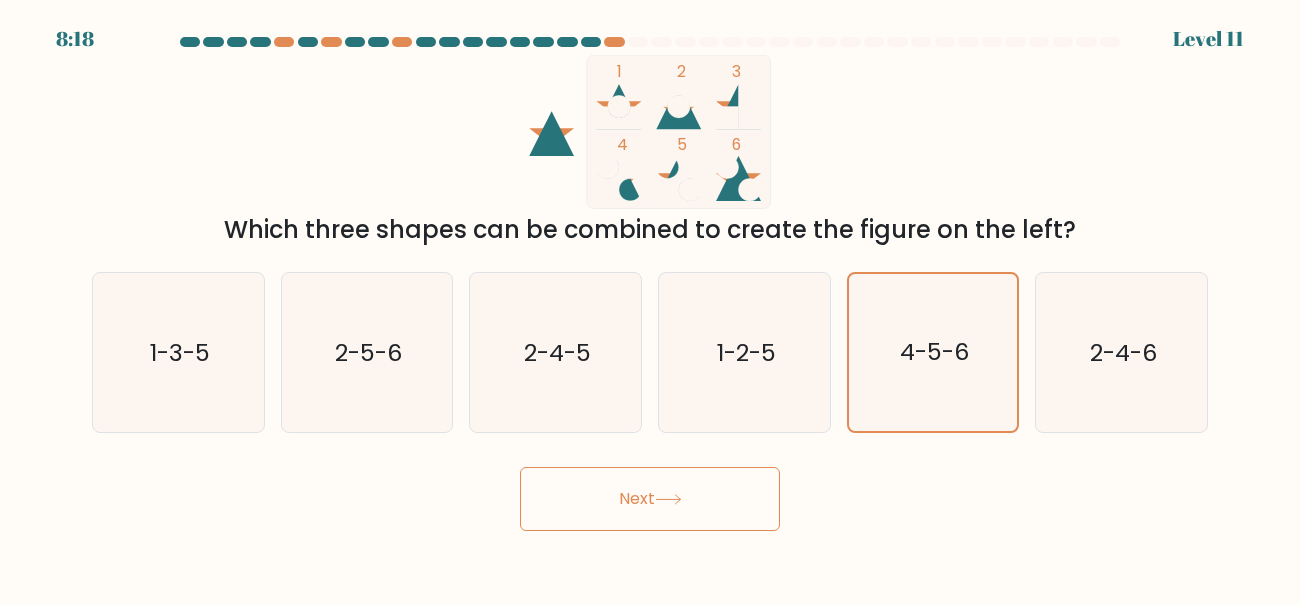 click on "Next" at bounding box center [650, 499] 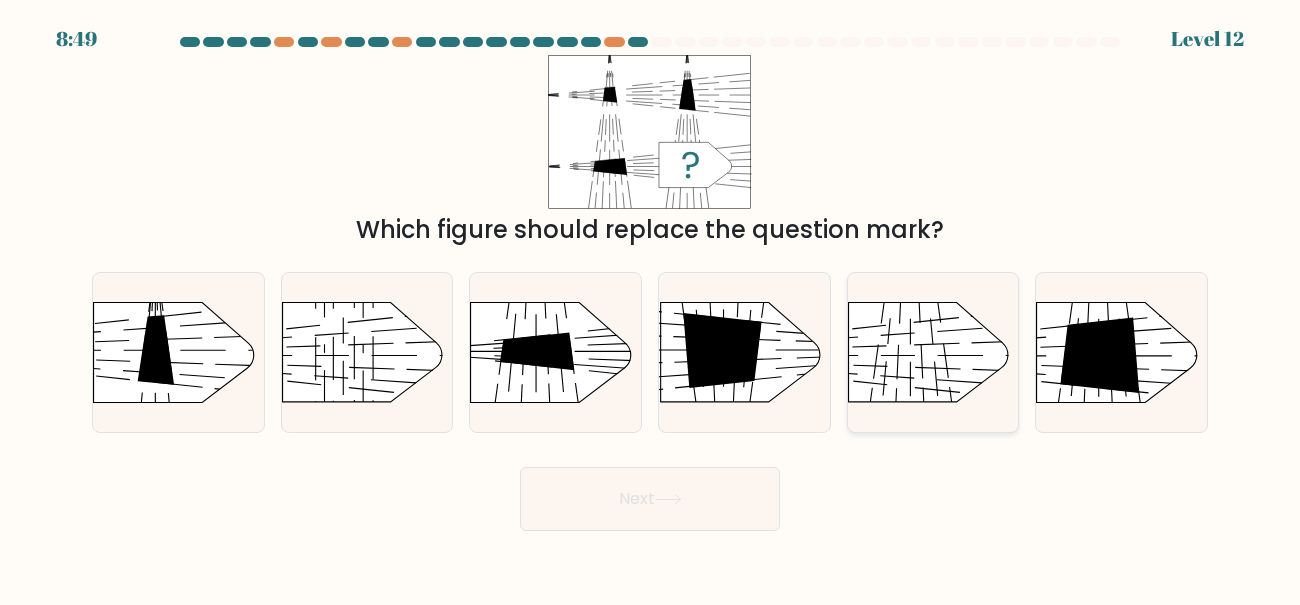 click at bounding box center [828, 280] 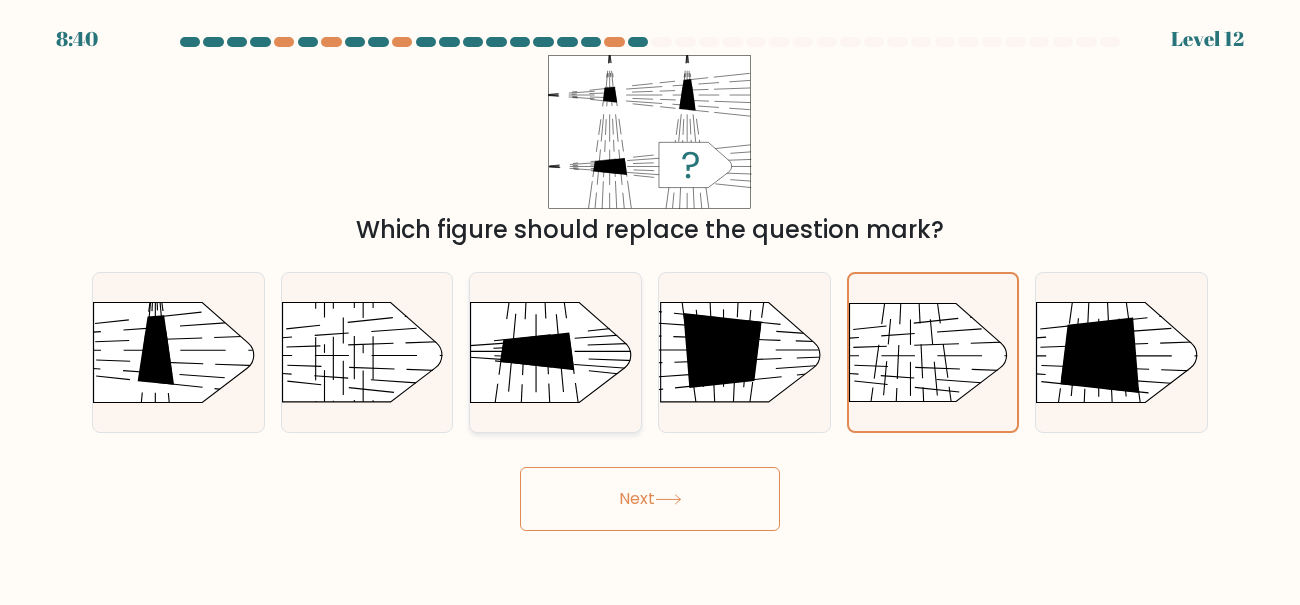 click at bounding box center [624, 275] 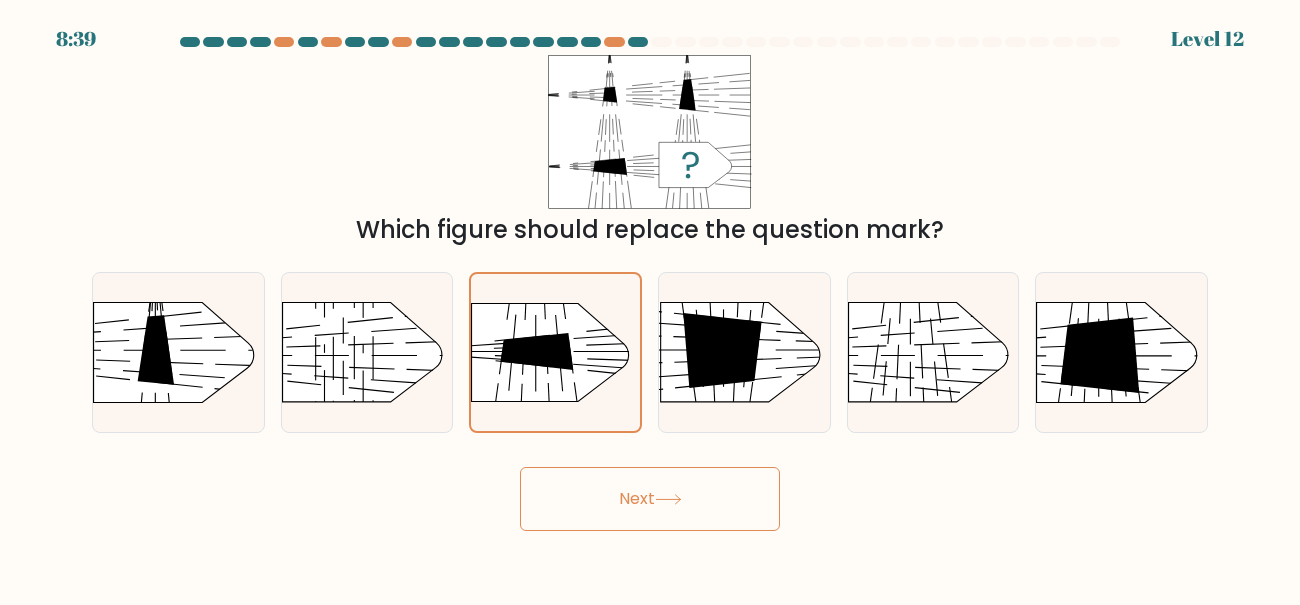click on "Next" at bounding box center (650, 499) 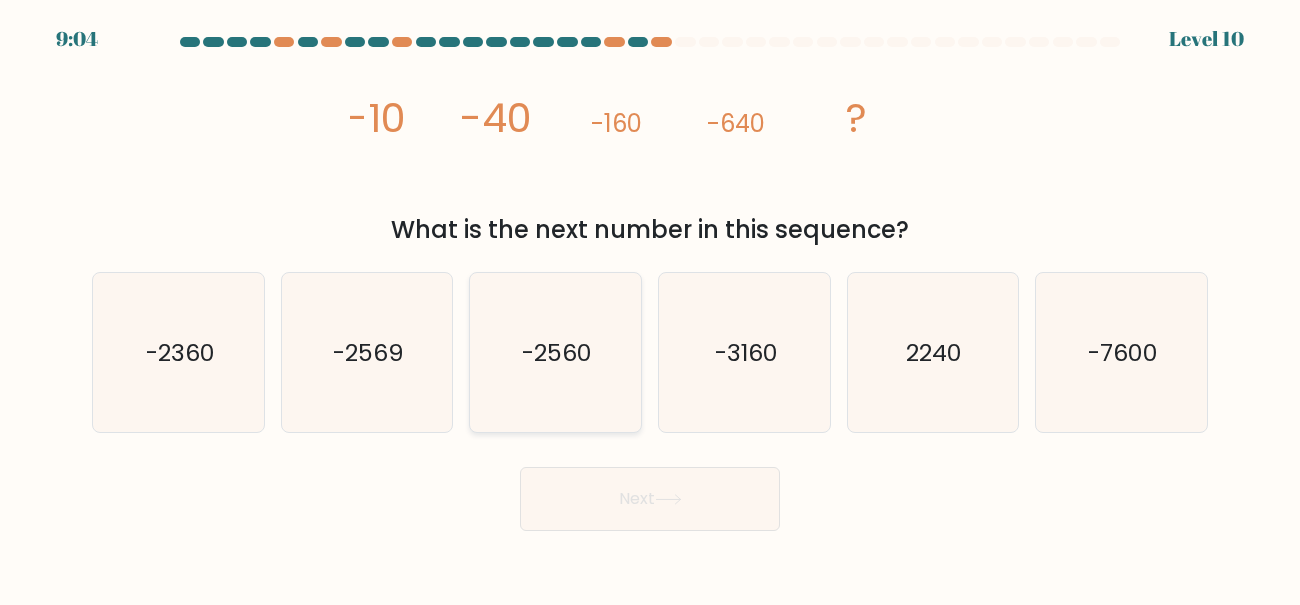click on "-2560" at bounding box center [555, 352] 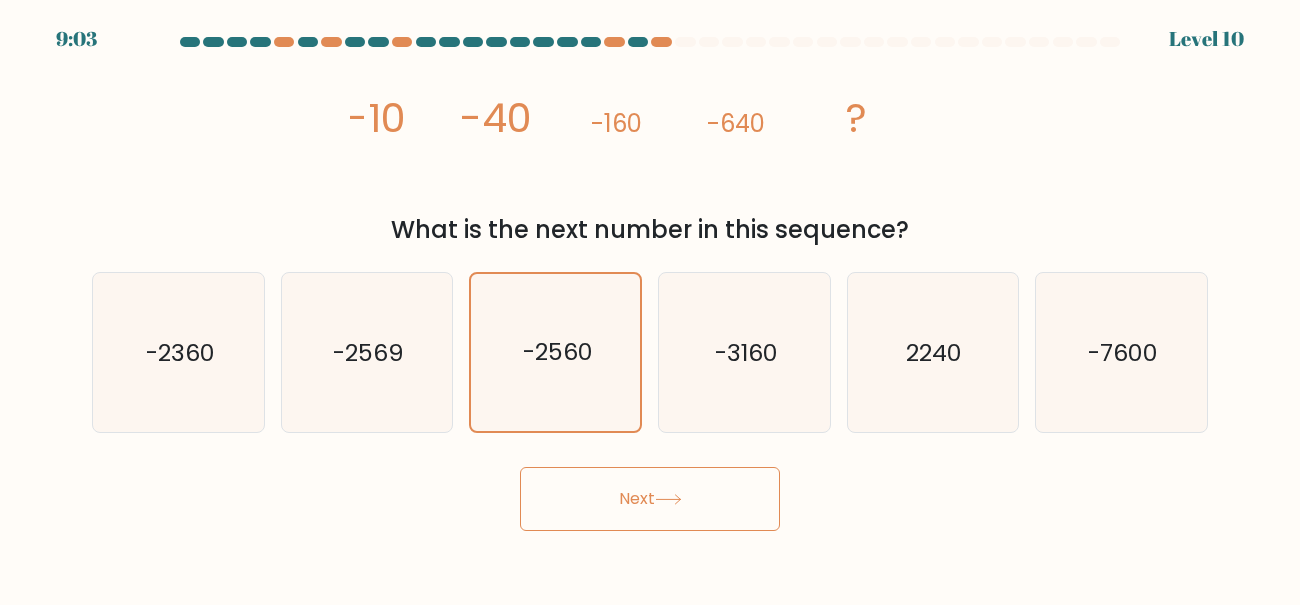click on "Next" at bounding box center (650, 499) 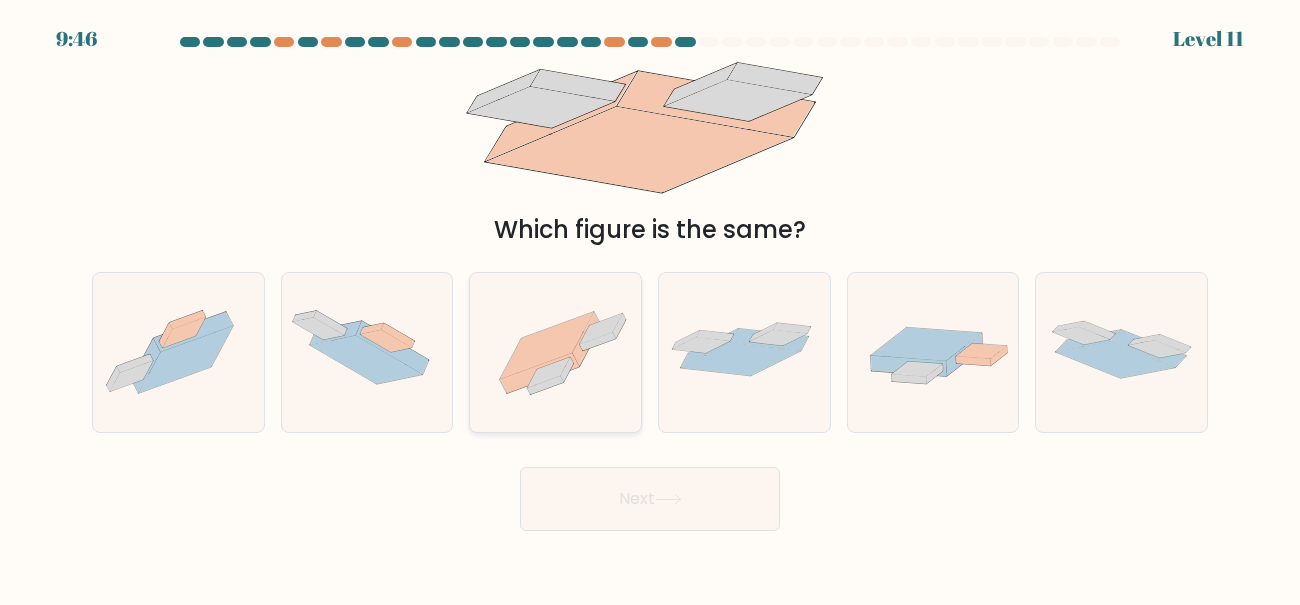 click at bounding box center (555, 353) 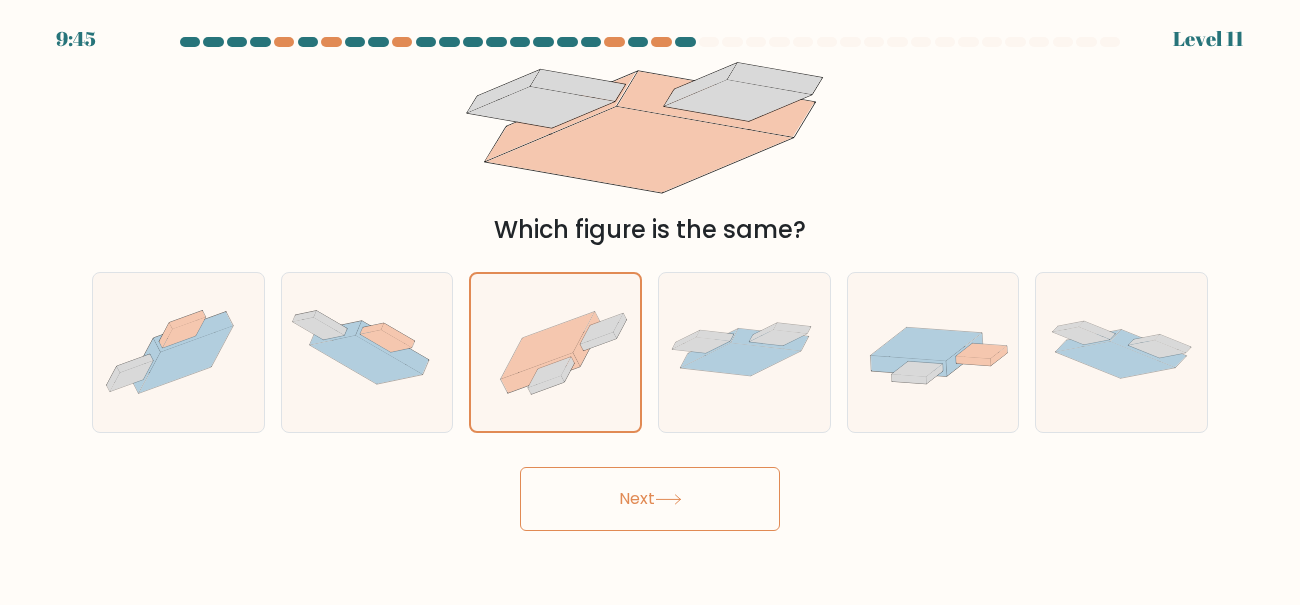 click on "Next" at bounding box center [650, 499] 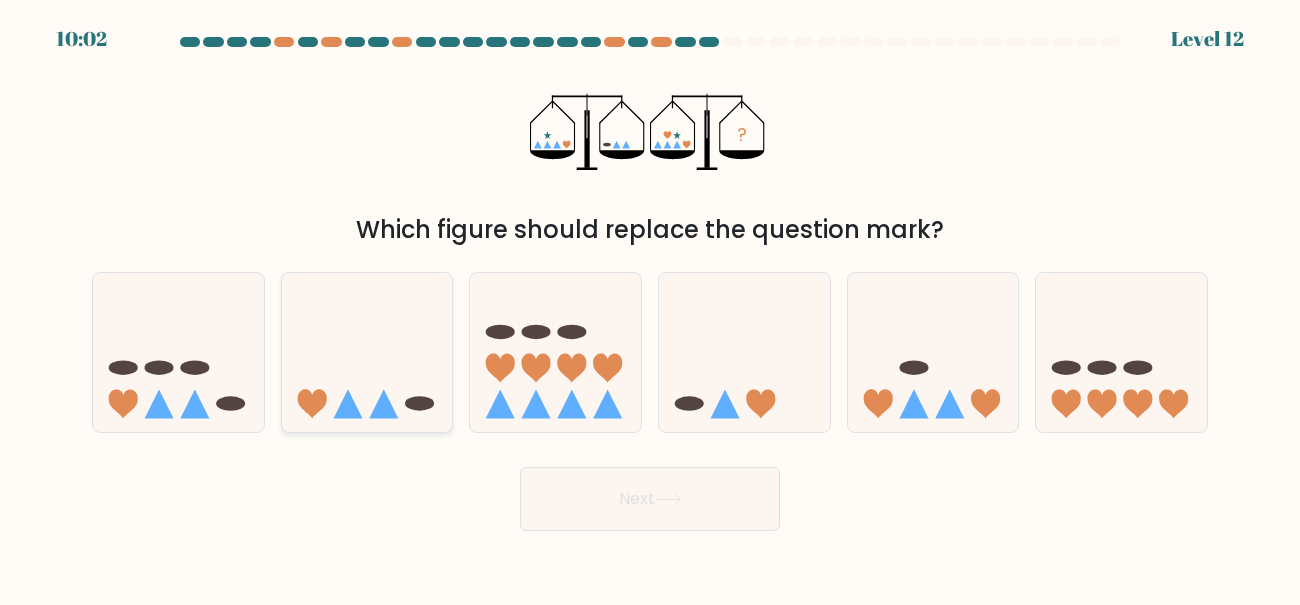 click at bounding box center [367, 352] 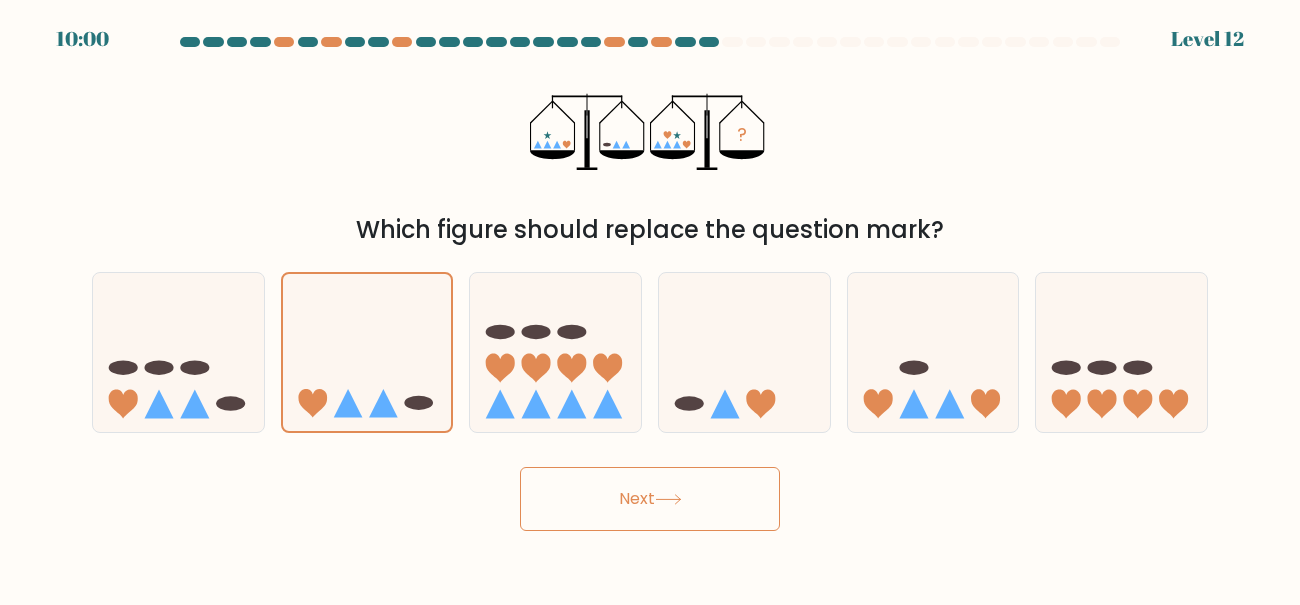 click on "Next" at bounding box center [650, 499] 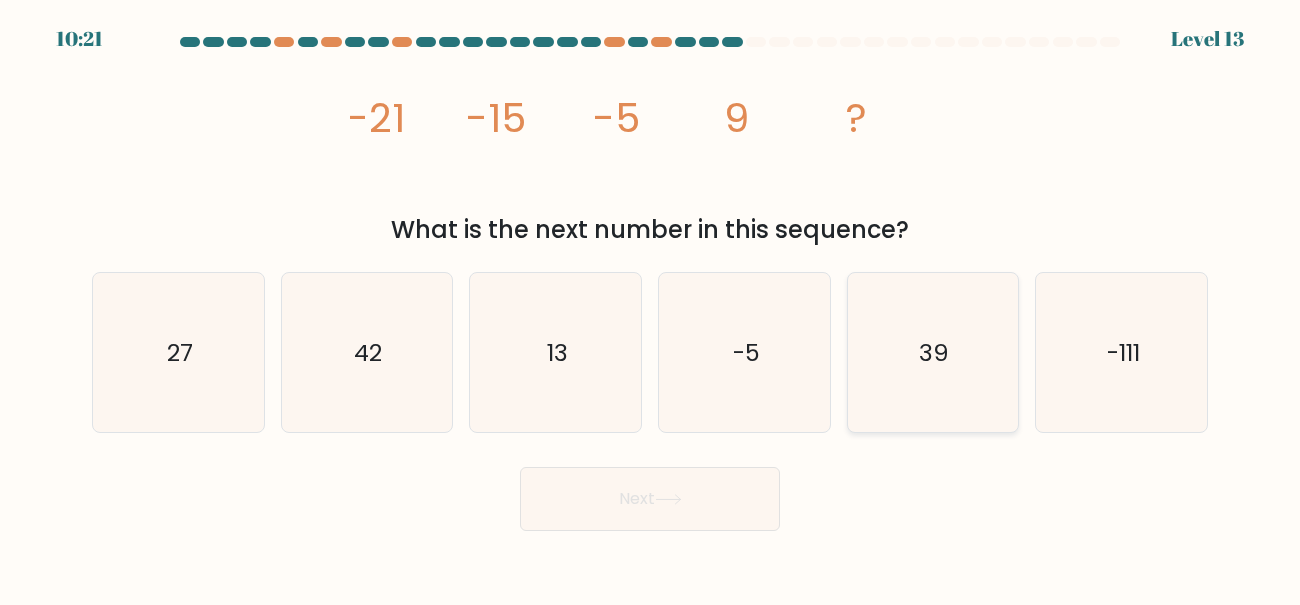 click on "39" at bounding box center (932, 352) 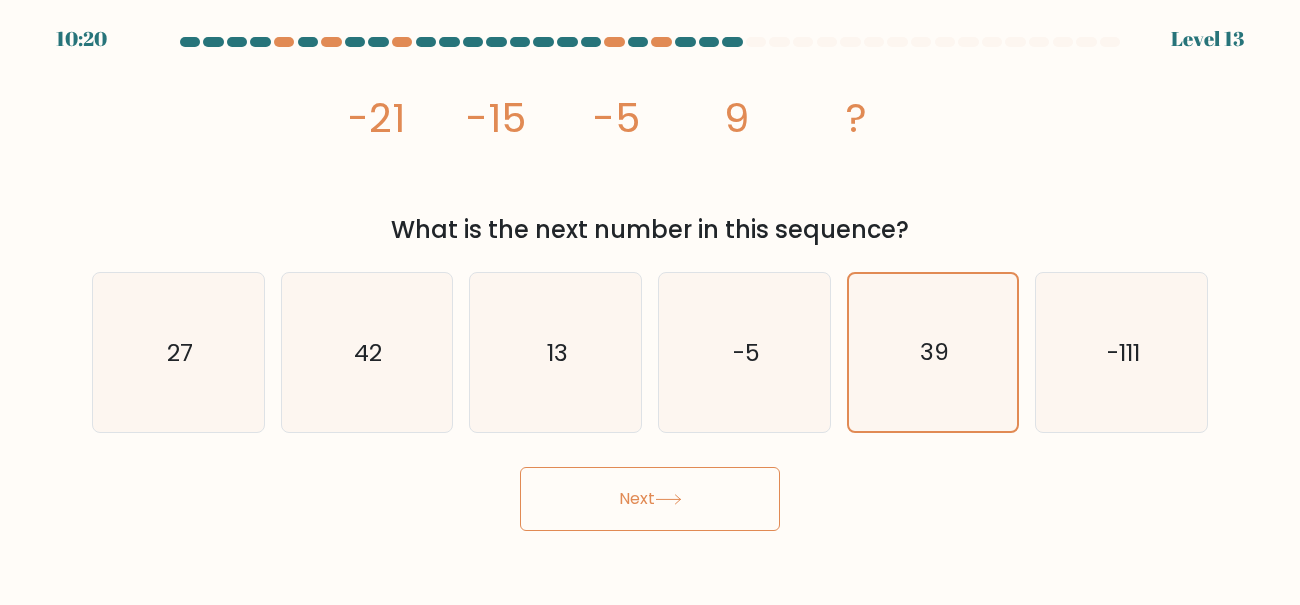 click on "Next" at bounding box center (650, 499) 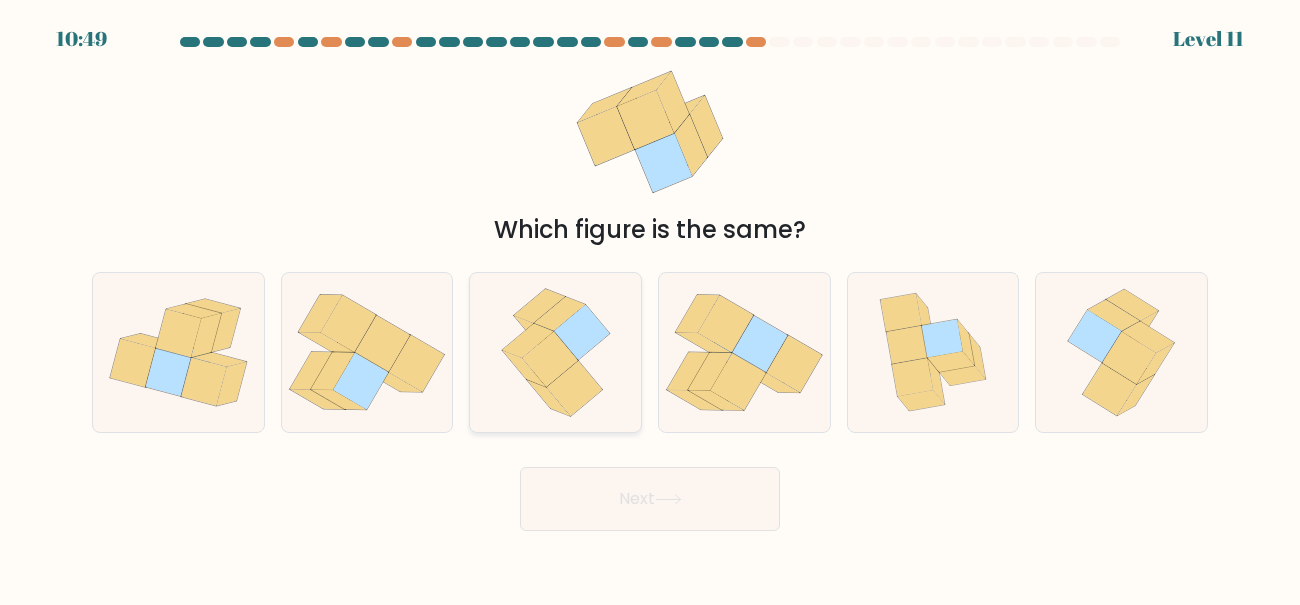 click at bounding box center (574, 388) 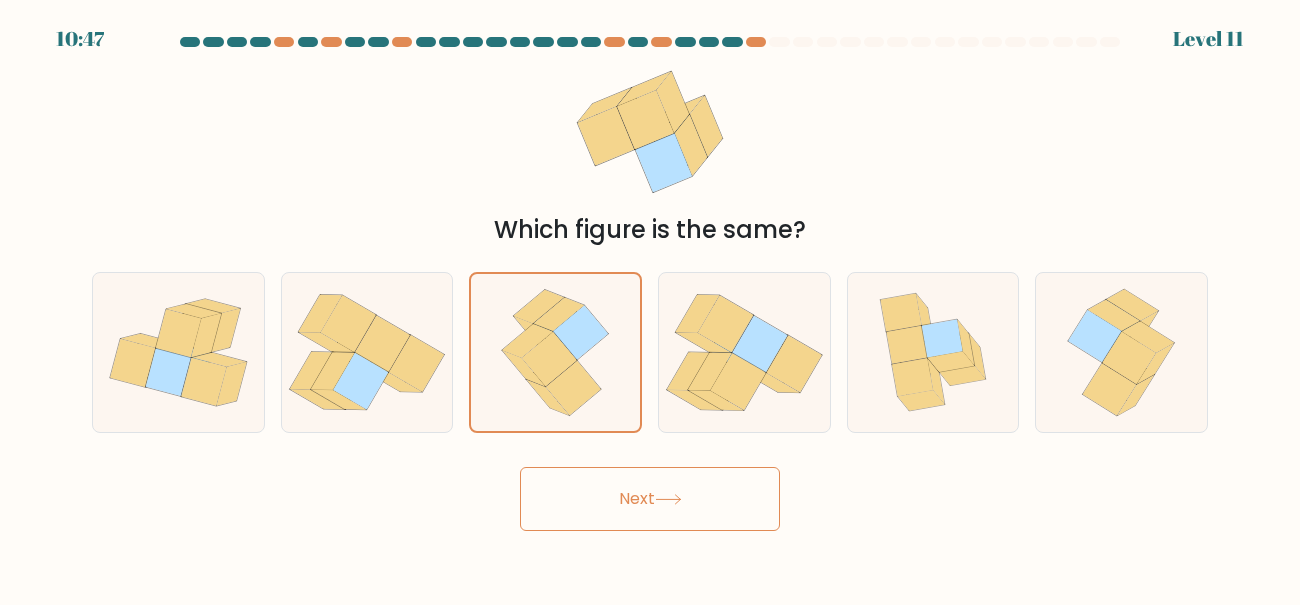 click on "Next" at bounding box center [650, 499] 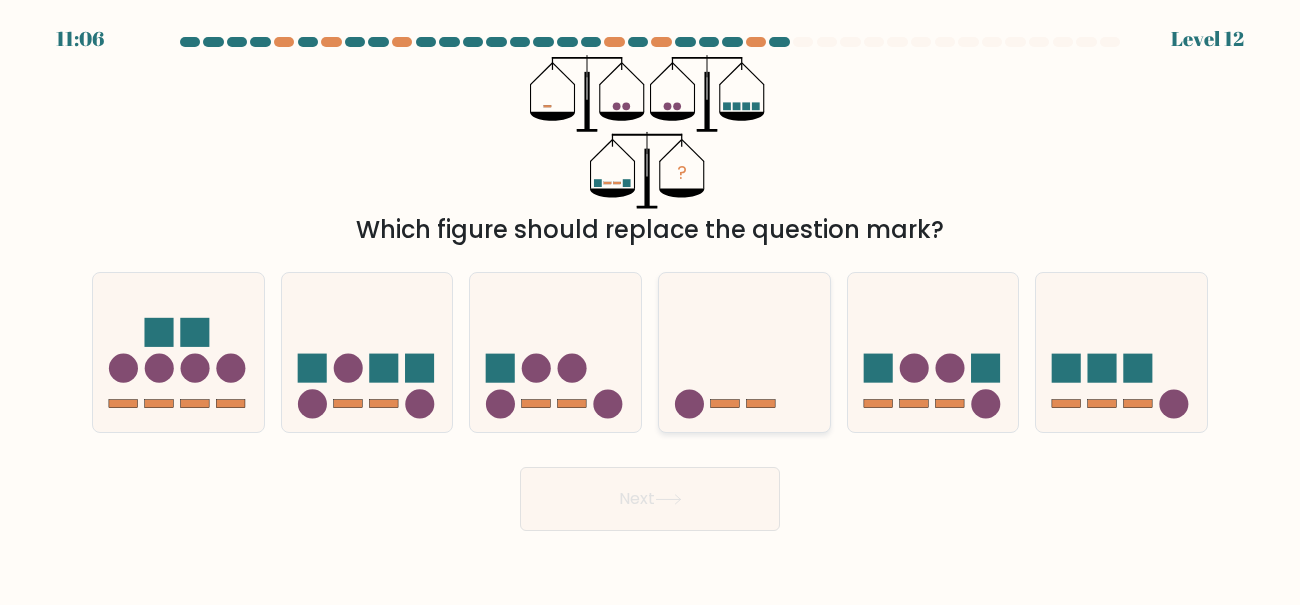 click at bounding box center [744, 352] 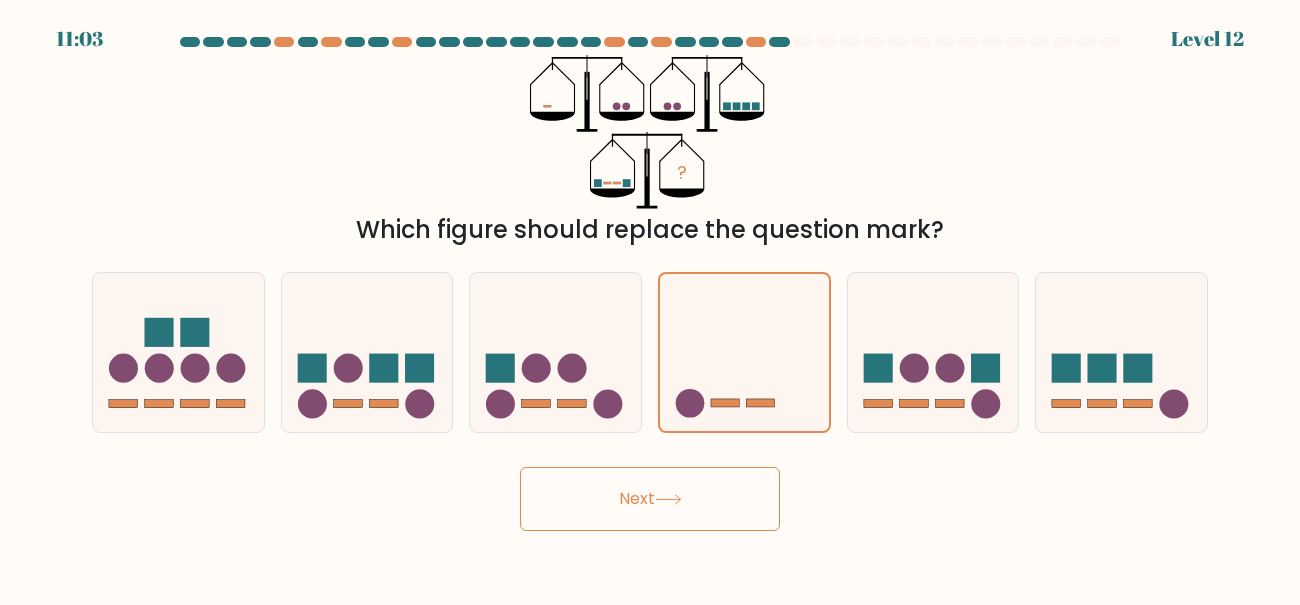 click on "Next" at bounding box center [650, 499] 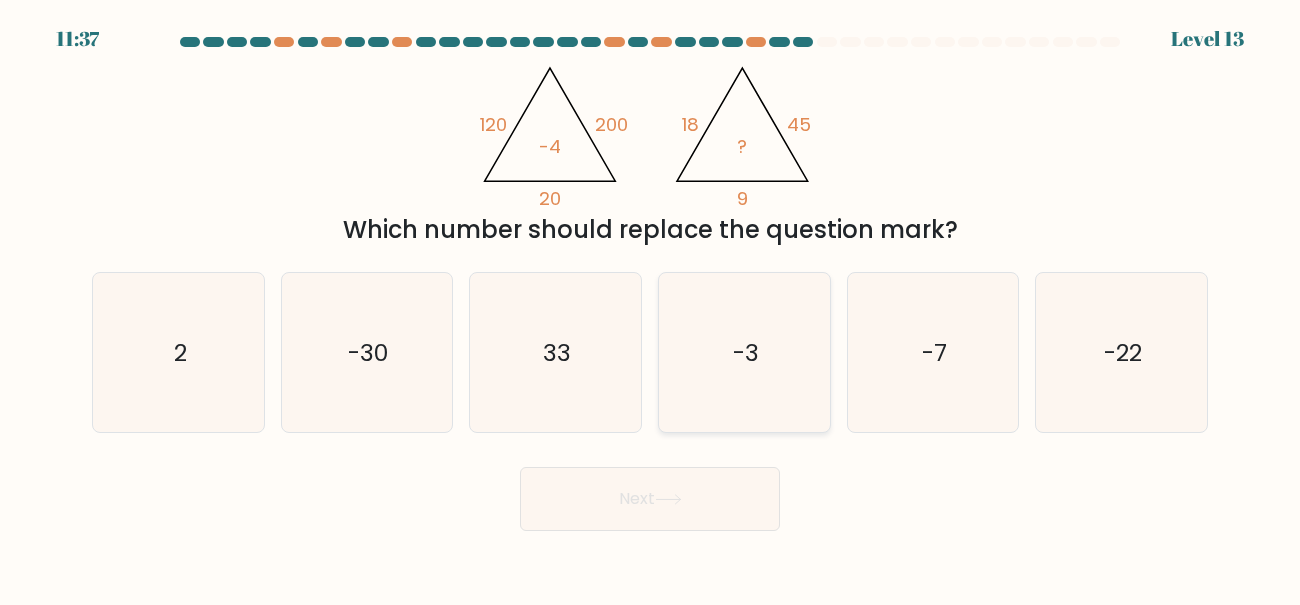 click on "-3" at bounding box center [744, 352] 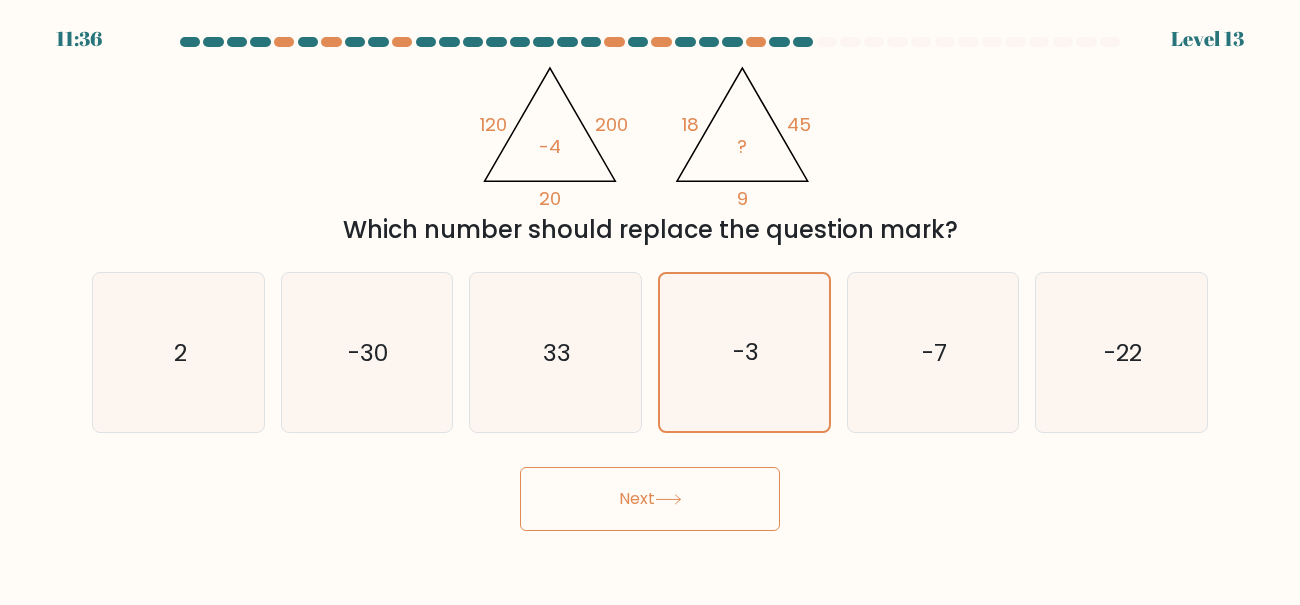 click on "Next" at bounding box center [650, 499] 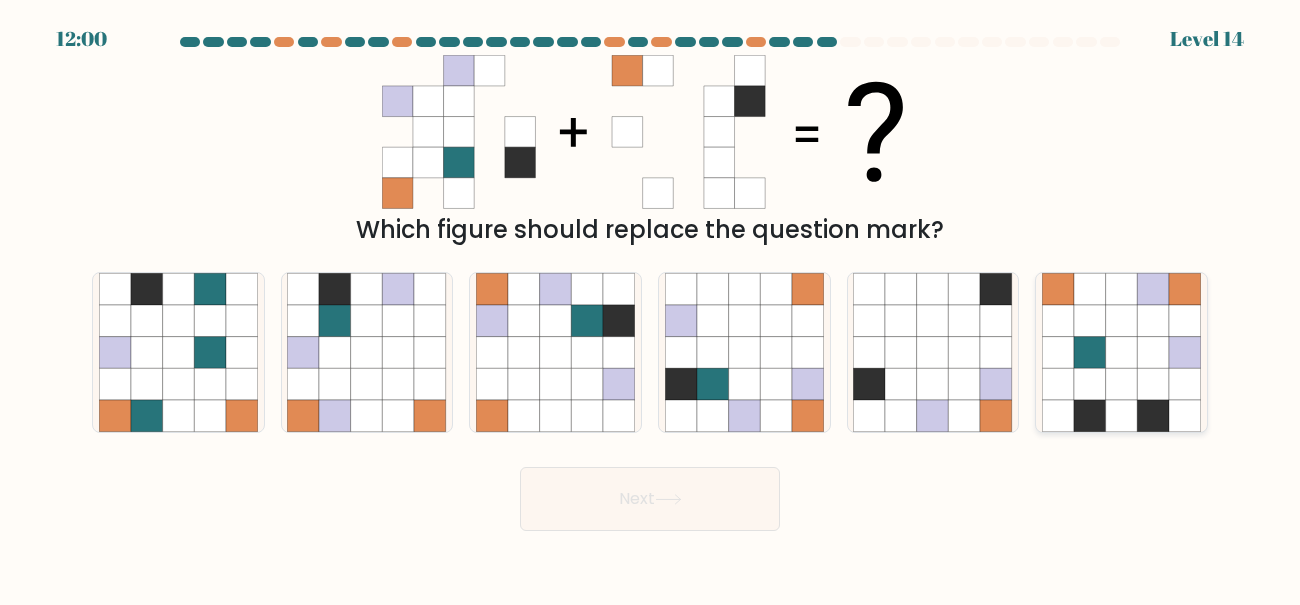 click at bounding box center [1122, 321] 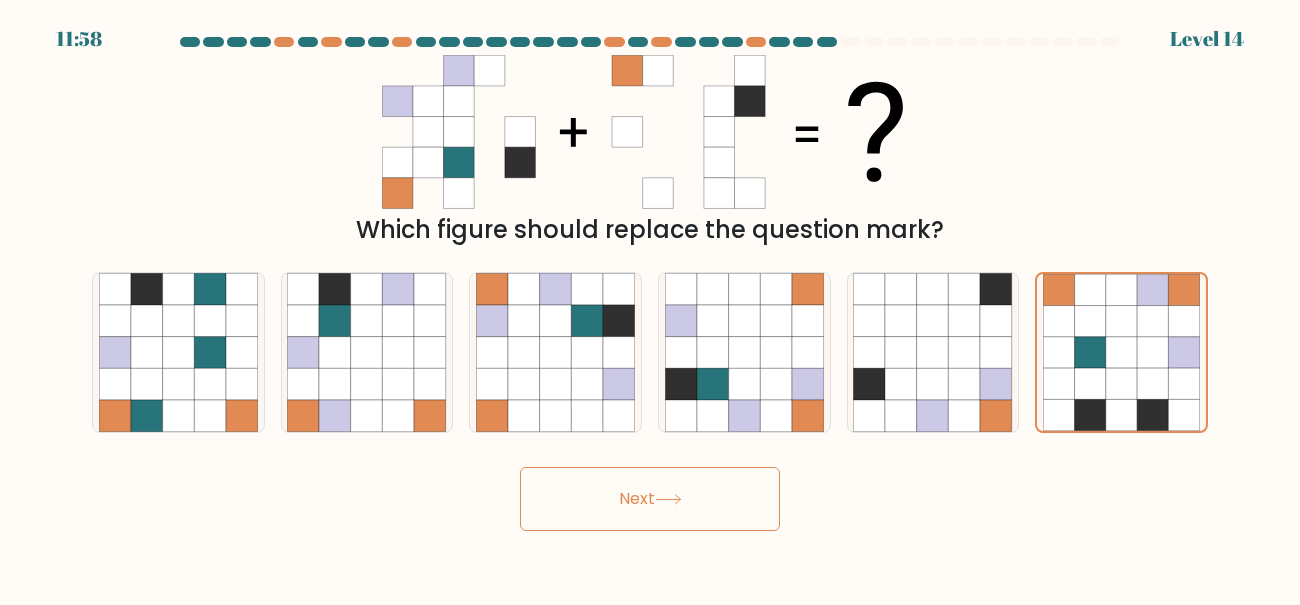 click on "Next" at bounding box center (650, 499) 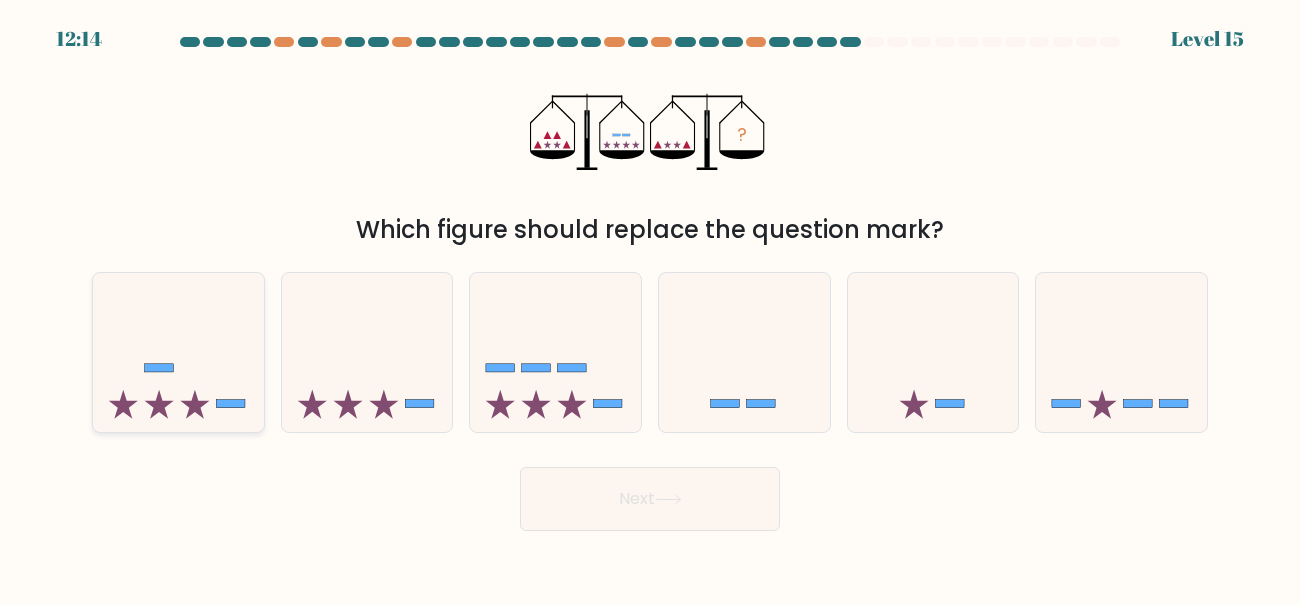 click at bounding box center [178, 352] 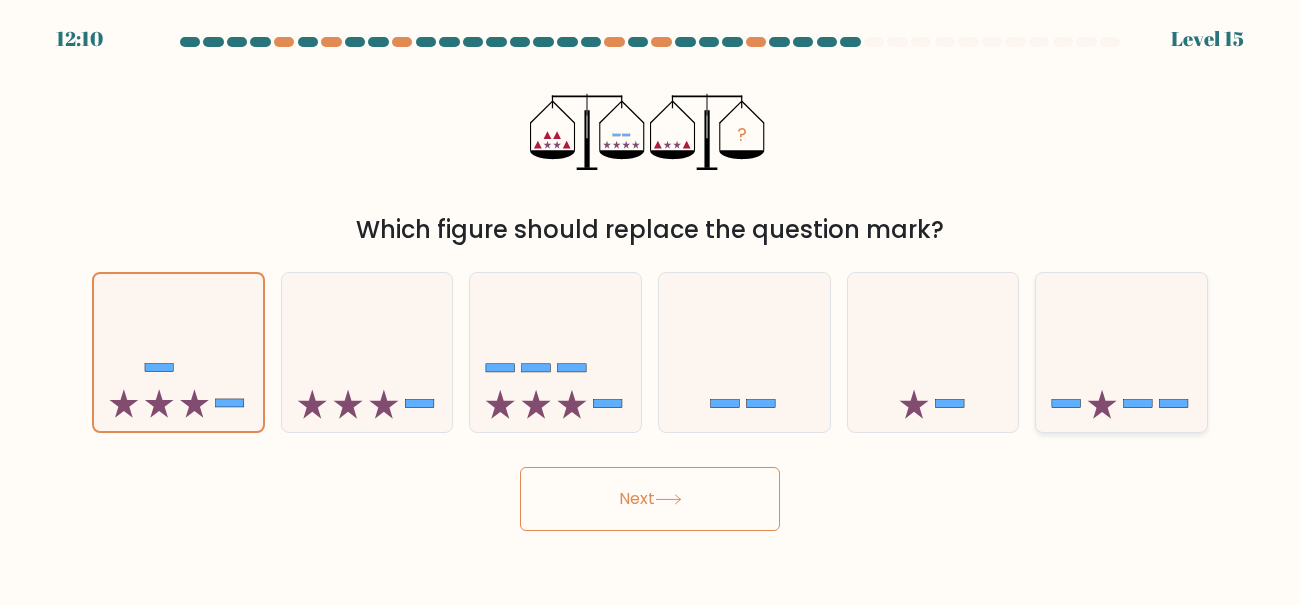 click at bounding box center (1121, 352) 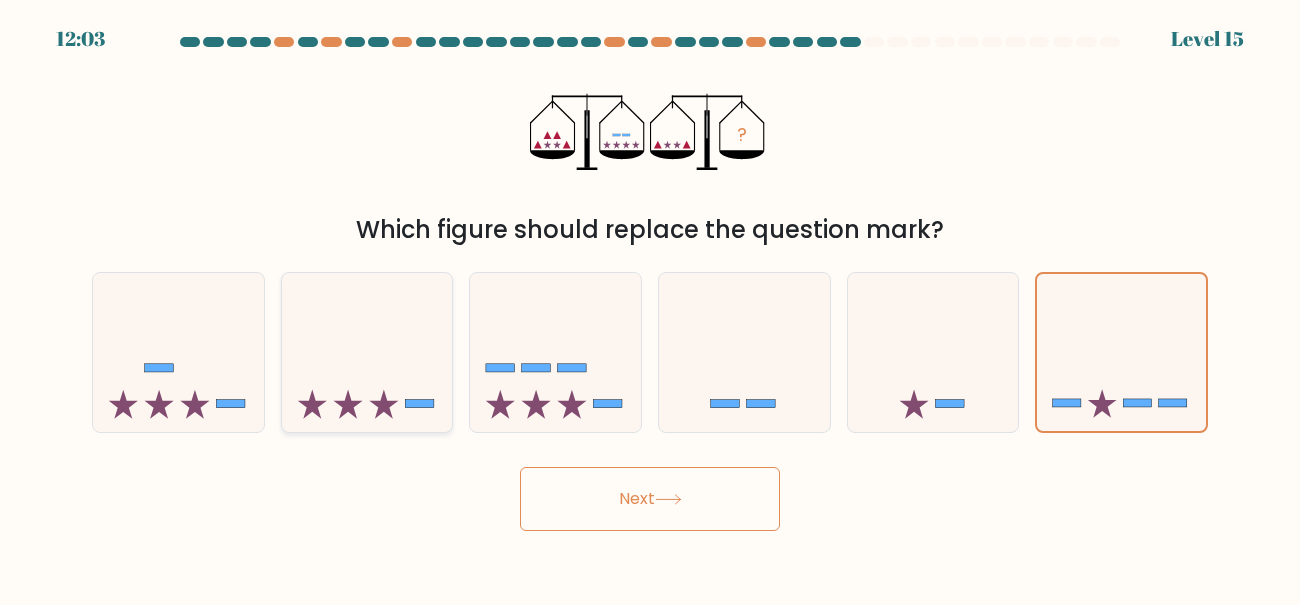 click at bounding box center [367, 352] 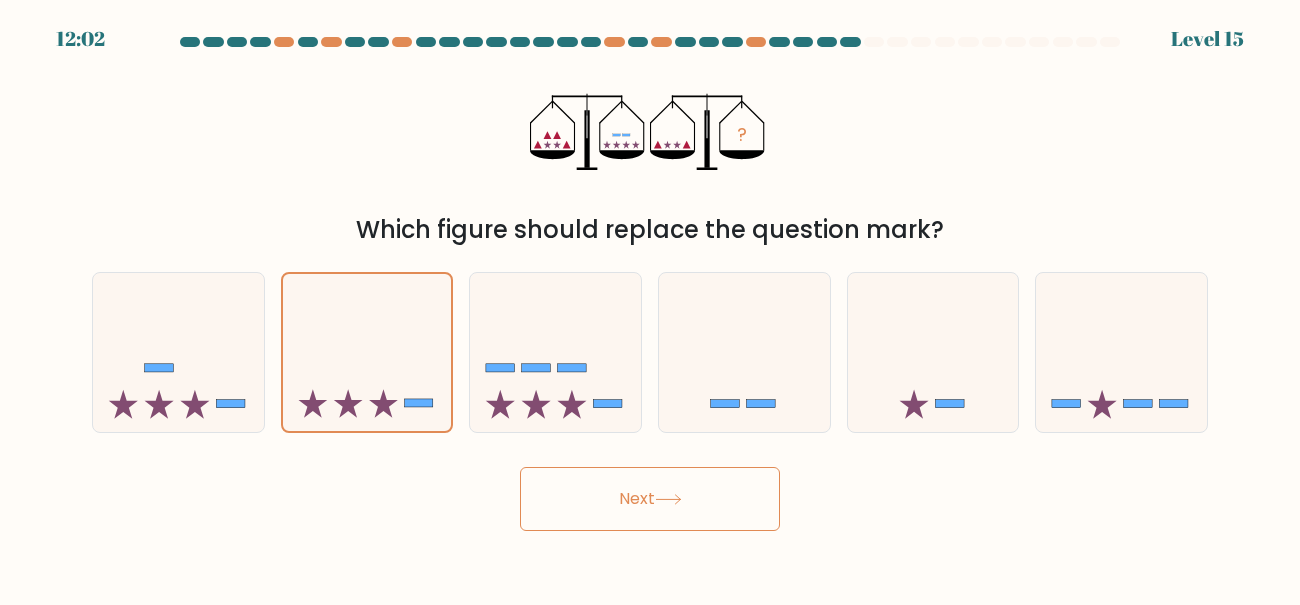 click on "Next" at bounding box center (650, 499) 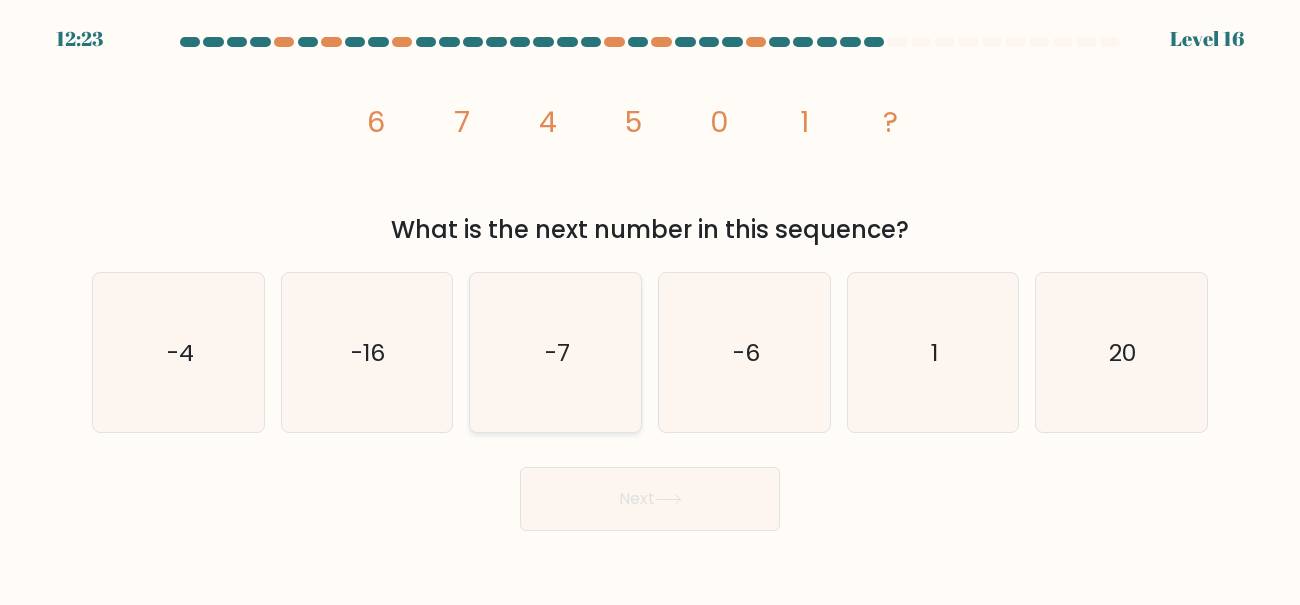 click on "-7" at bounding box center (555, 352) 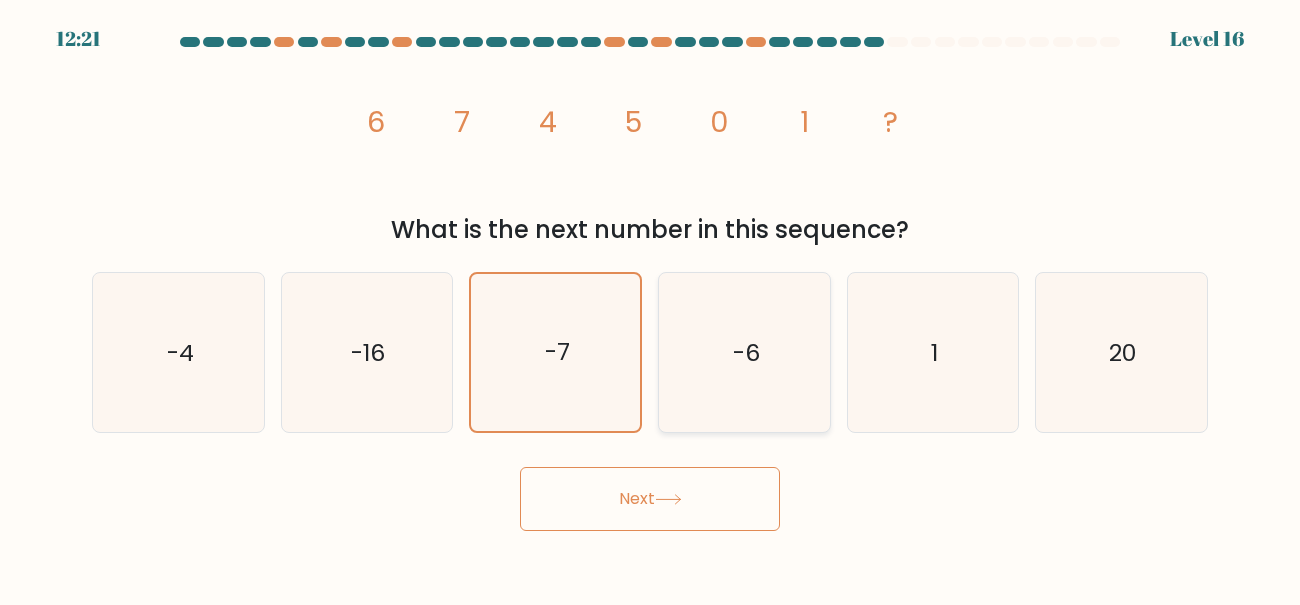 click on "-6" at bounding box center (744, 352) 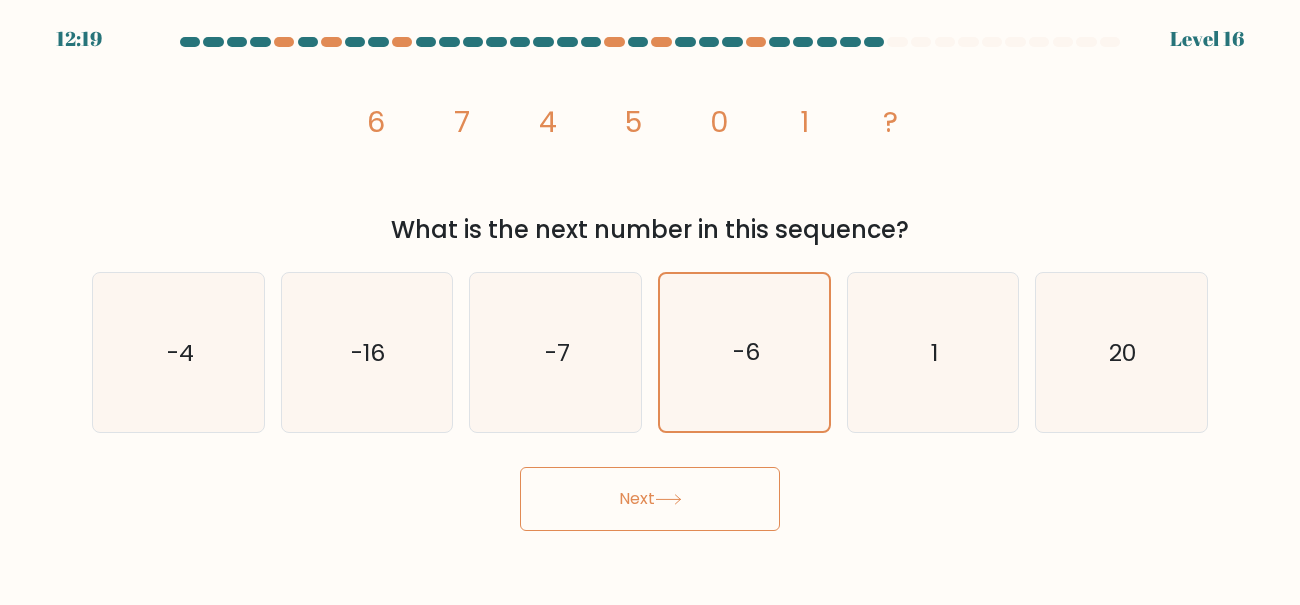 click on "Next" at bounding box center [650, 499] 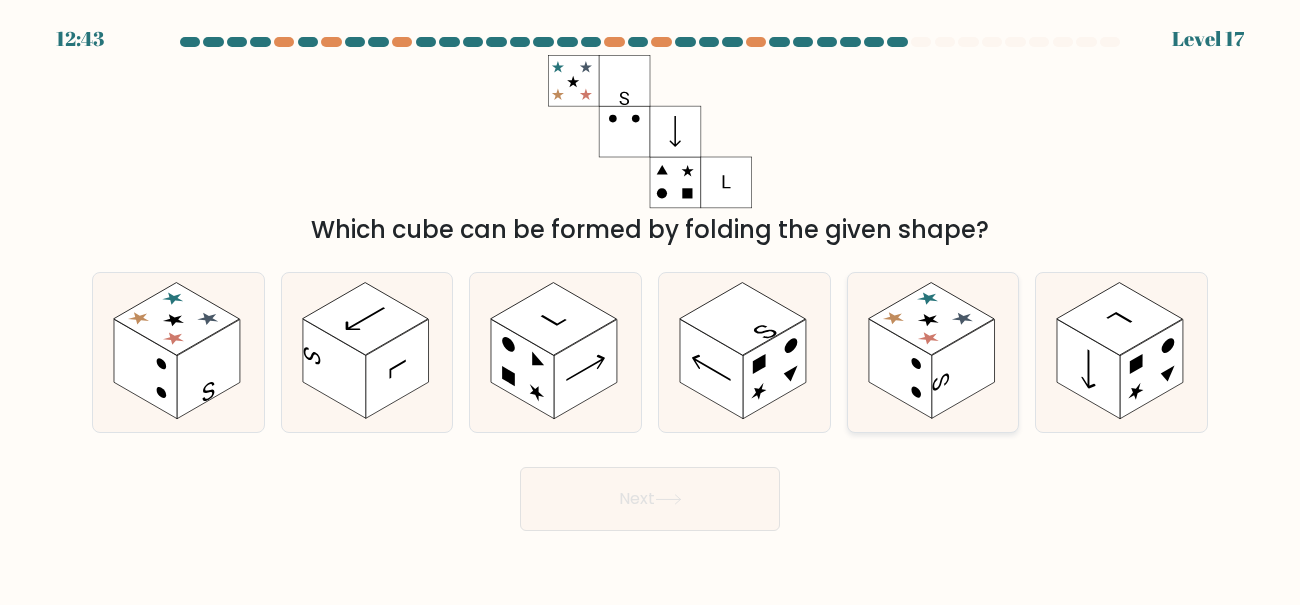 click at bounding box center (900, 368) 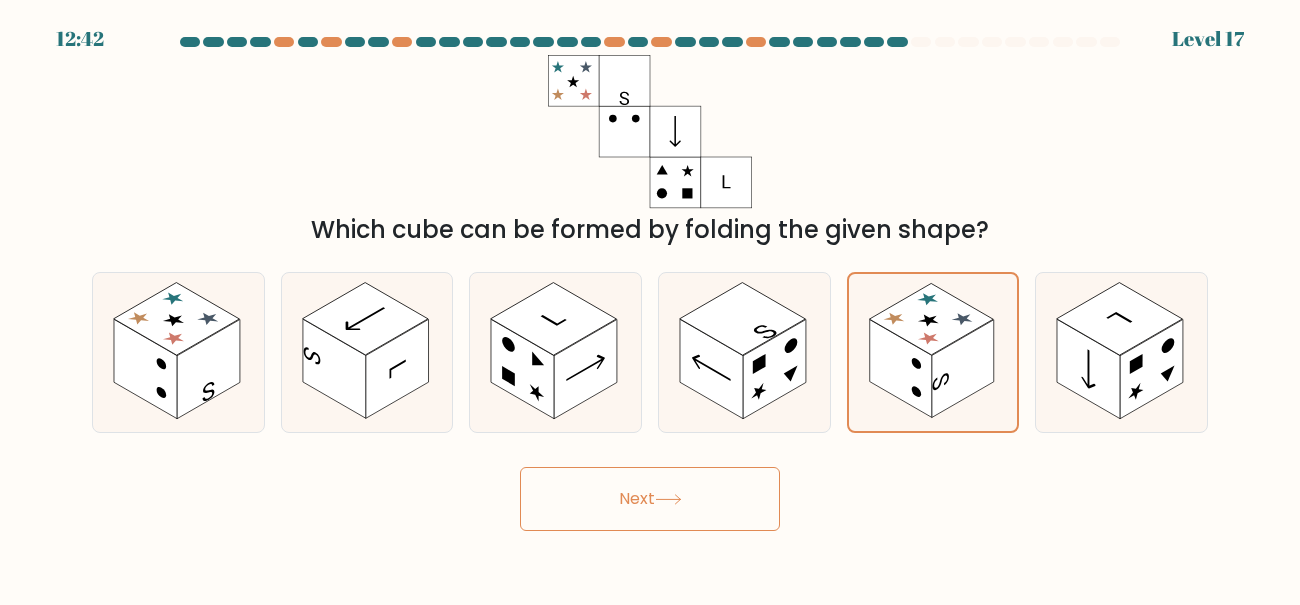 click on "Next" at bounding box center [650, 499] 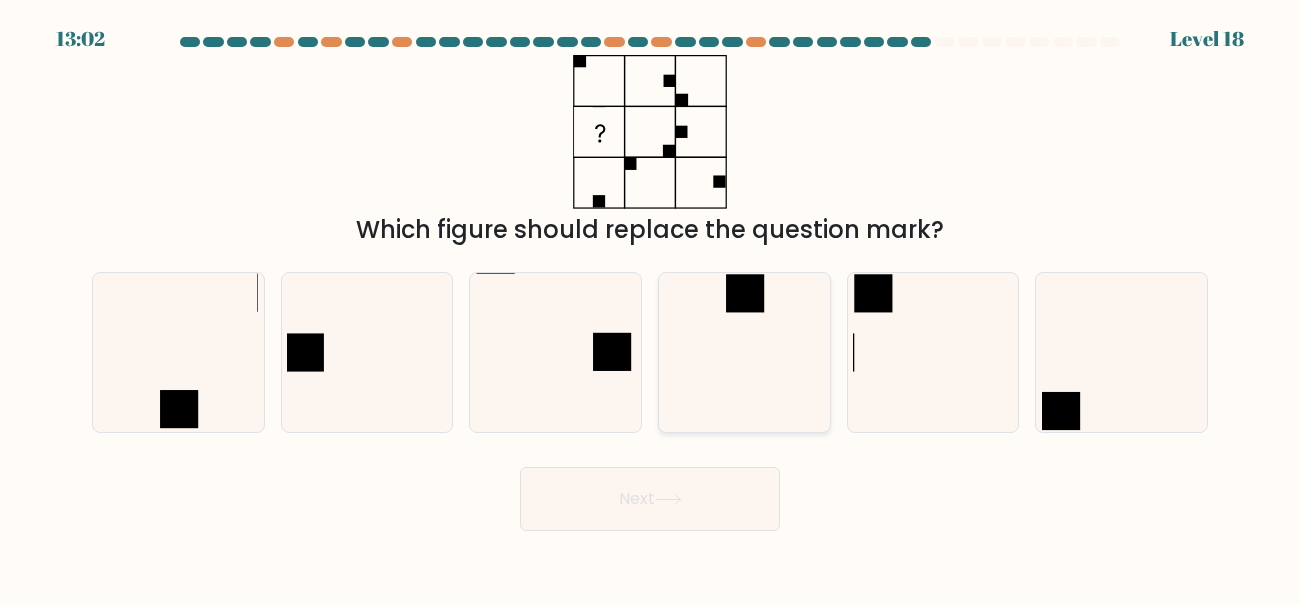 click at bounding box center [744, 352] 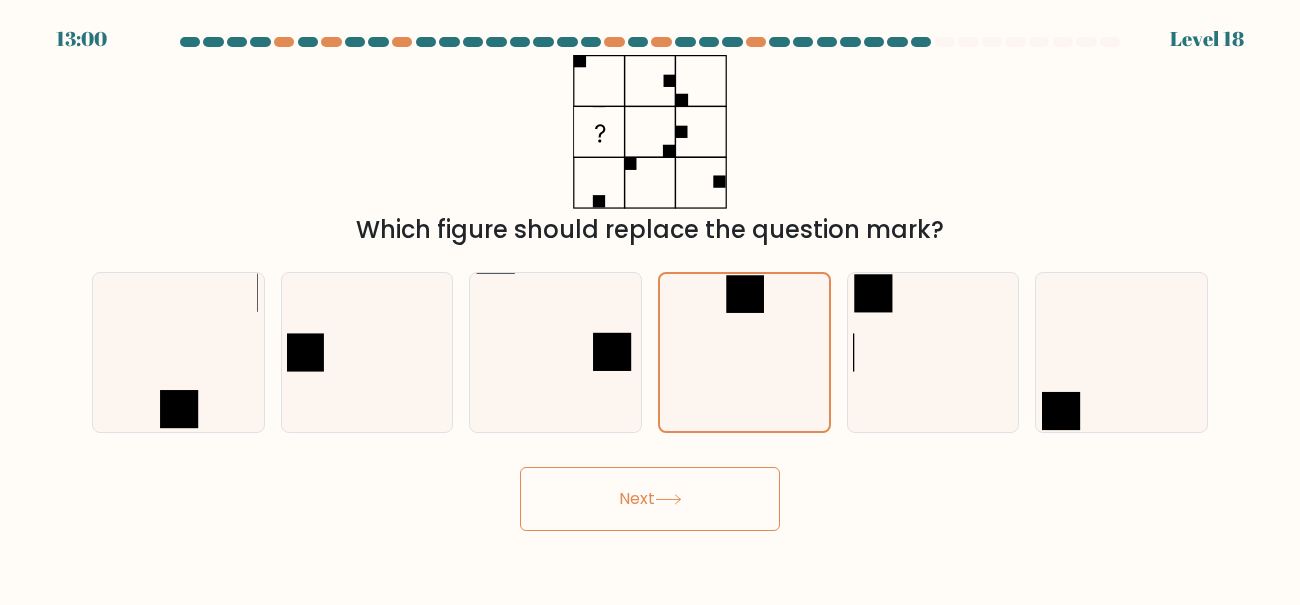 click on "13:00
Level 18" at bounding box center (650, 302) 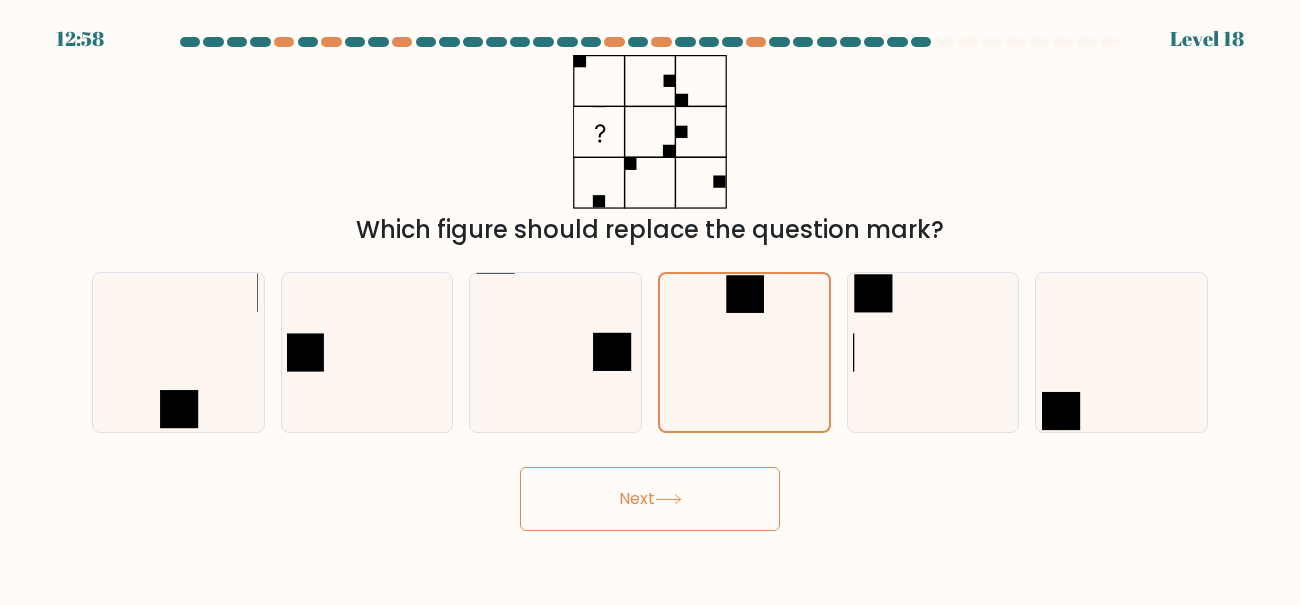 click on "Next" at bounding box center (650, 499) 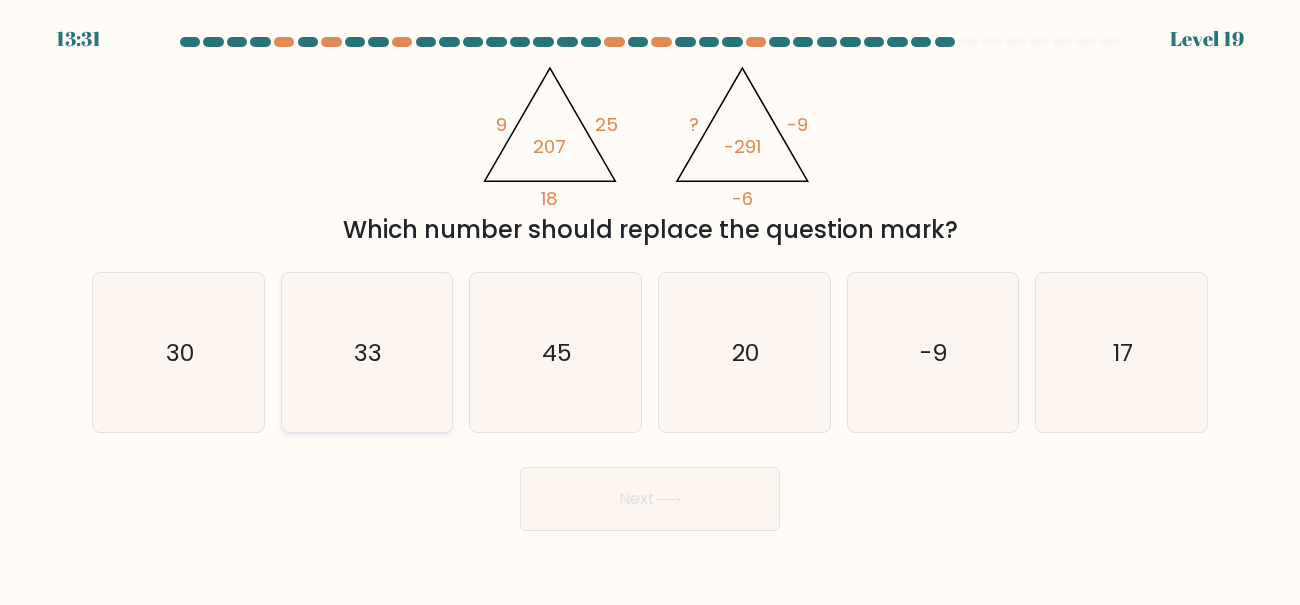 click on "33" at bounding box center (366, 352) 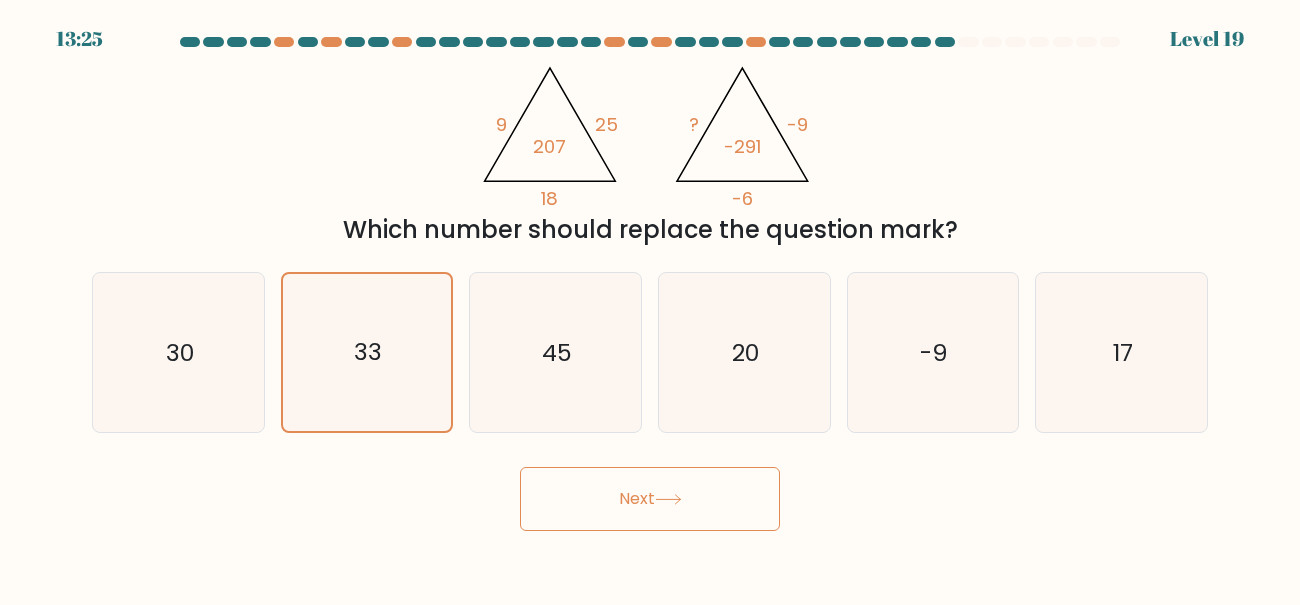 click on "Next" at bounding box center [650, 499] 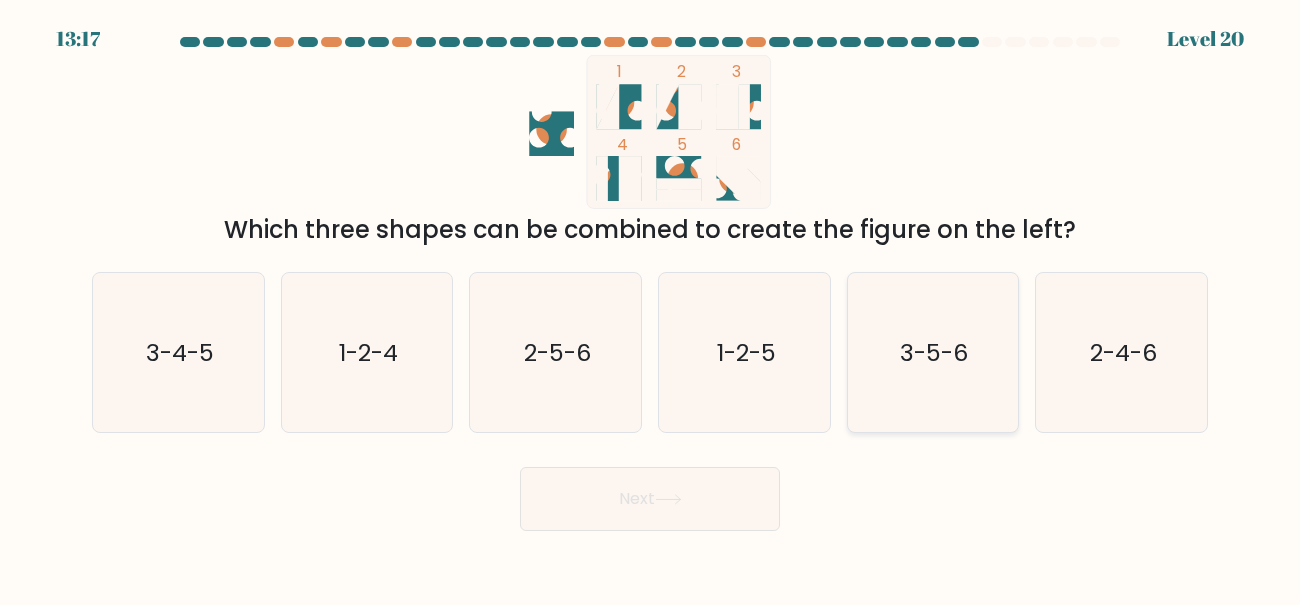 click on "3-5-6" at bounding box center (932, 352) 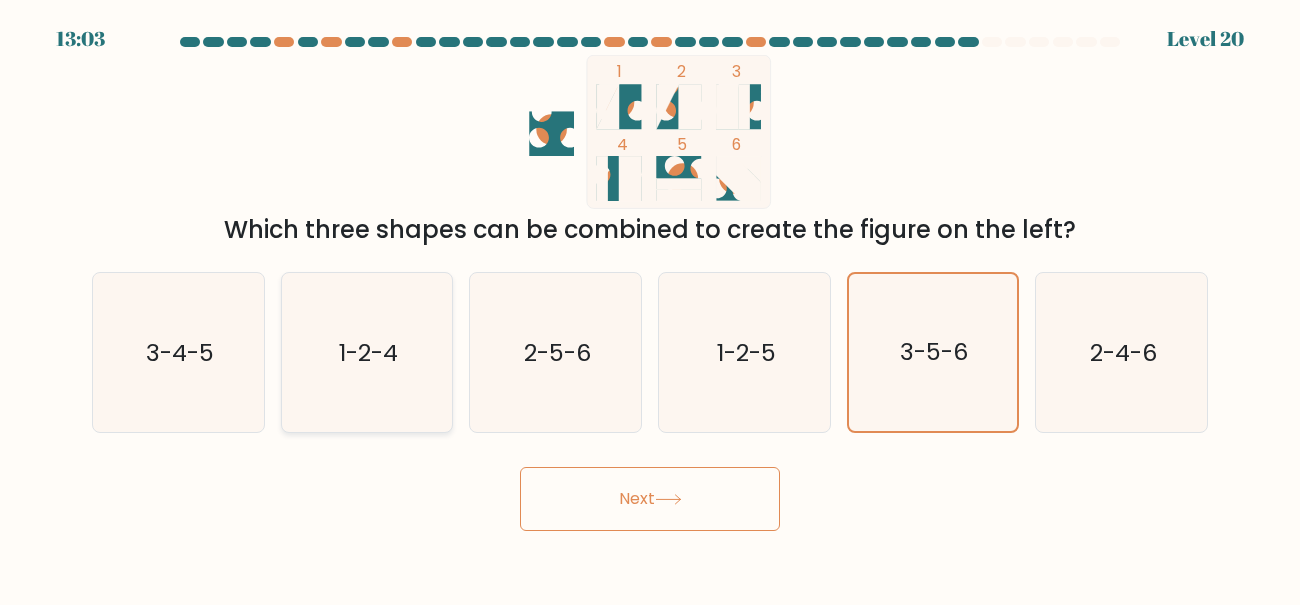 click on "1-2-4" at bounding box center [366, 352] 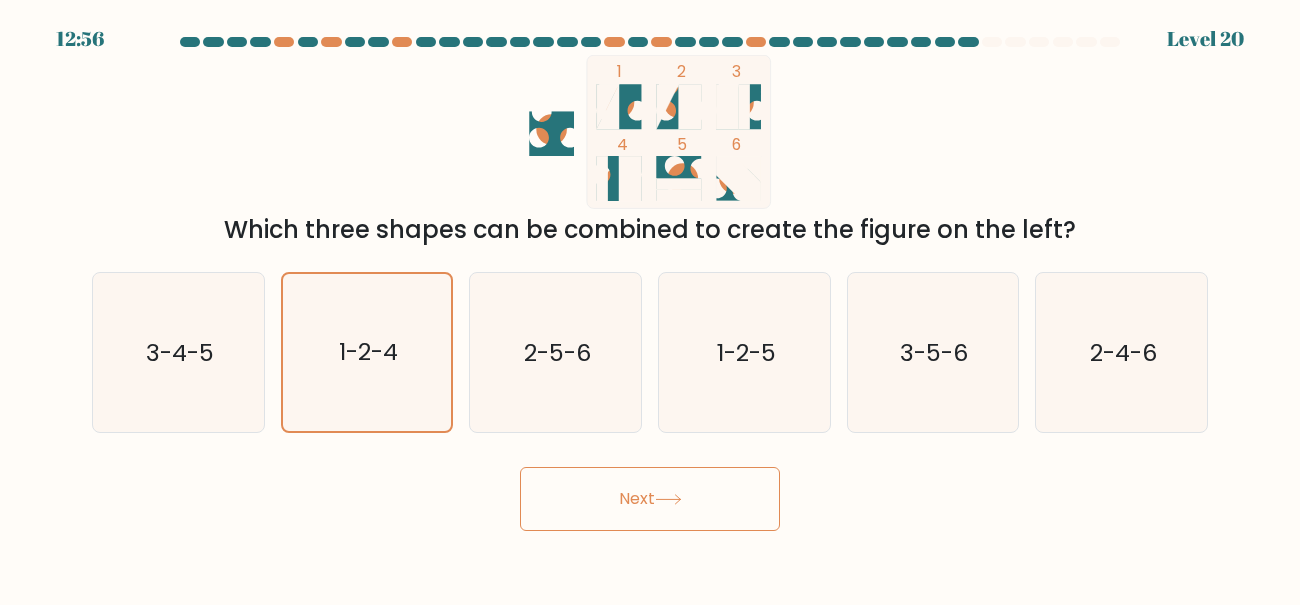 click on "Next" at bounding box center (650, 499) 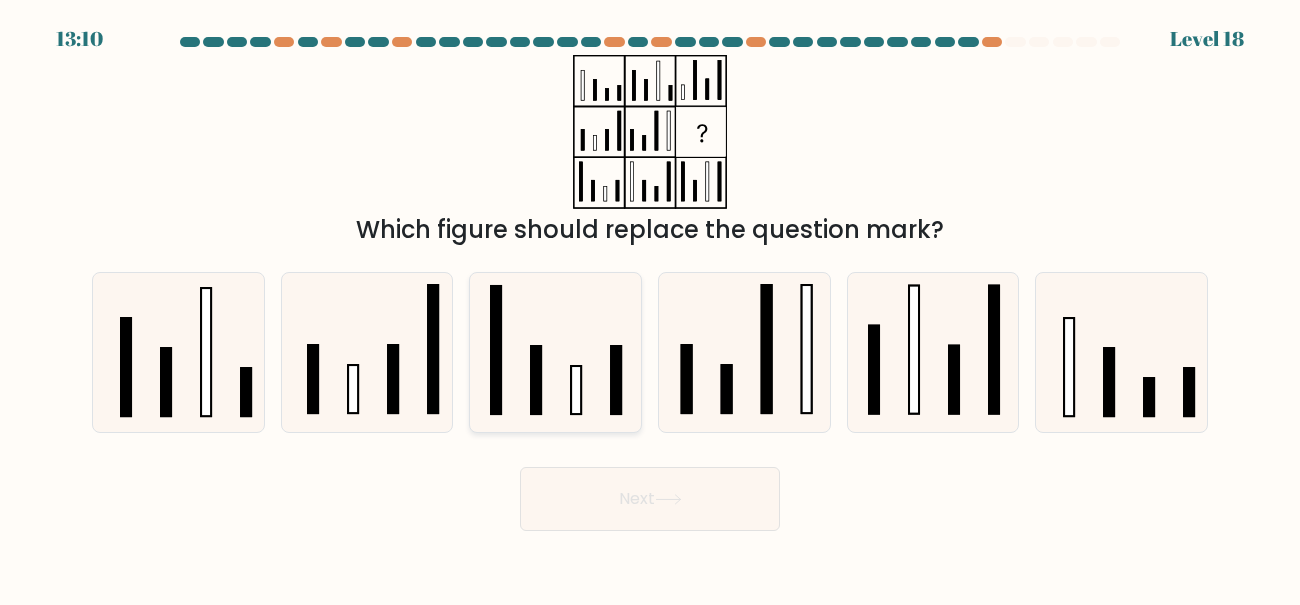 click at bounding box center [555, 352] 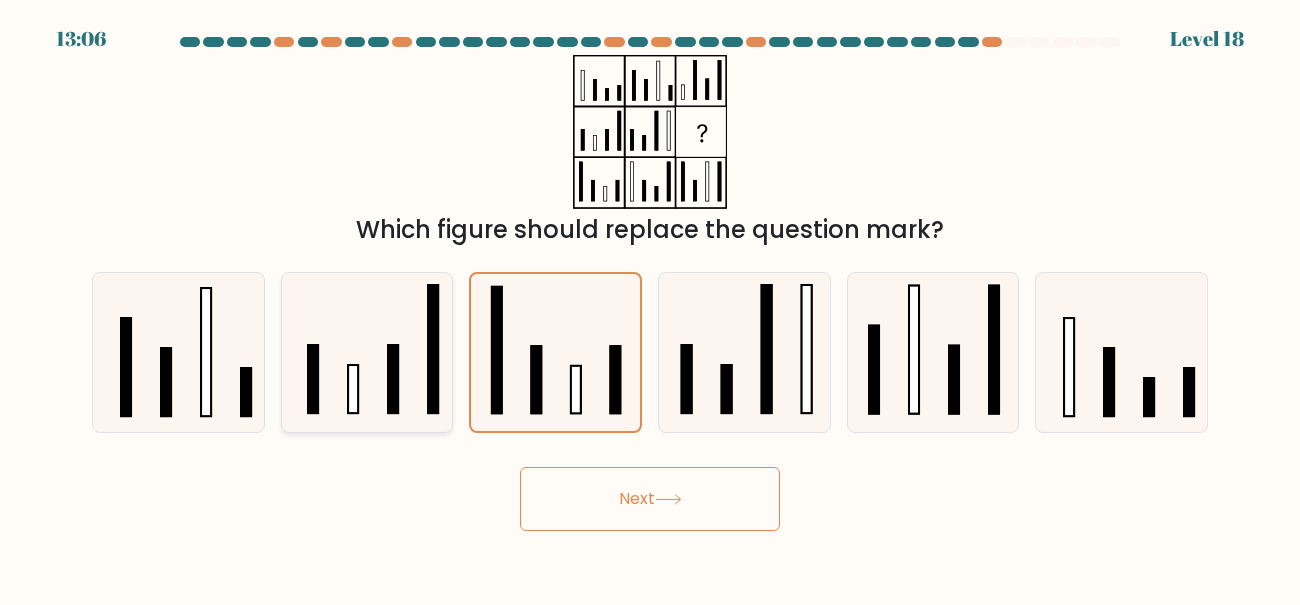 click at bounding box center (366, 352) 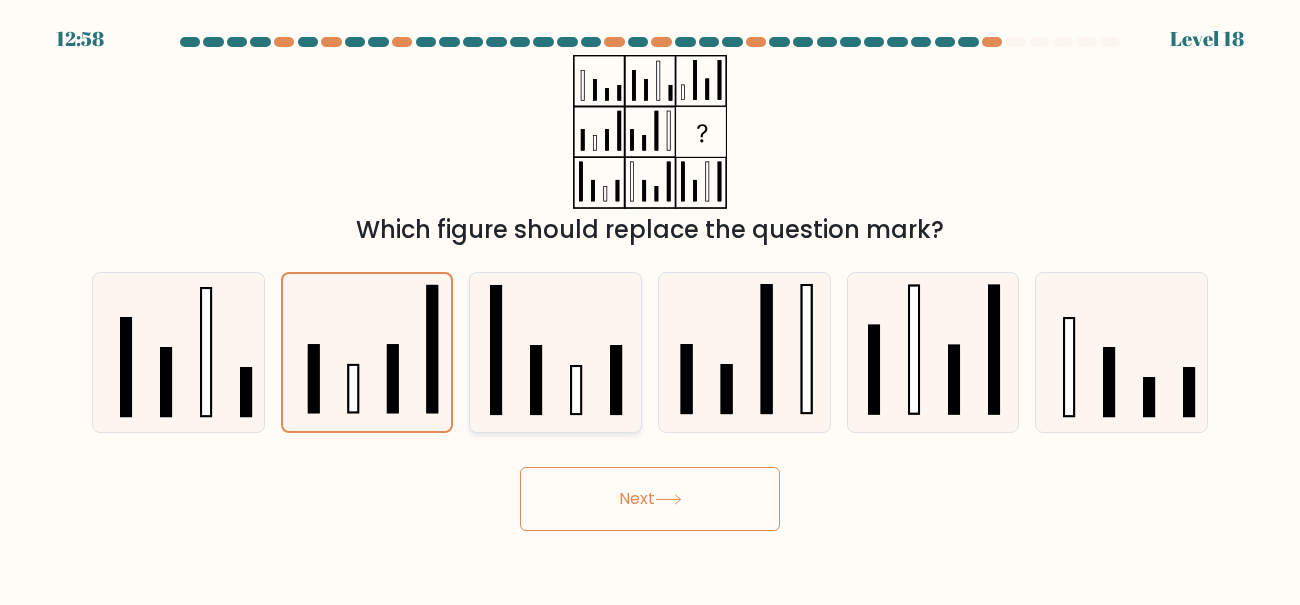 click at bounding box center [616, 380] 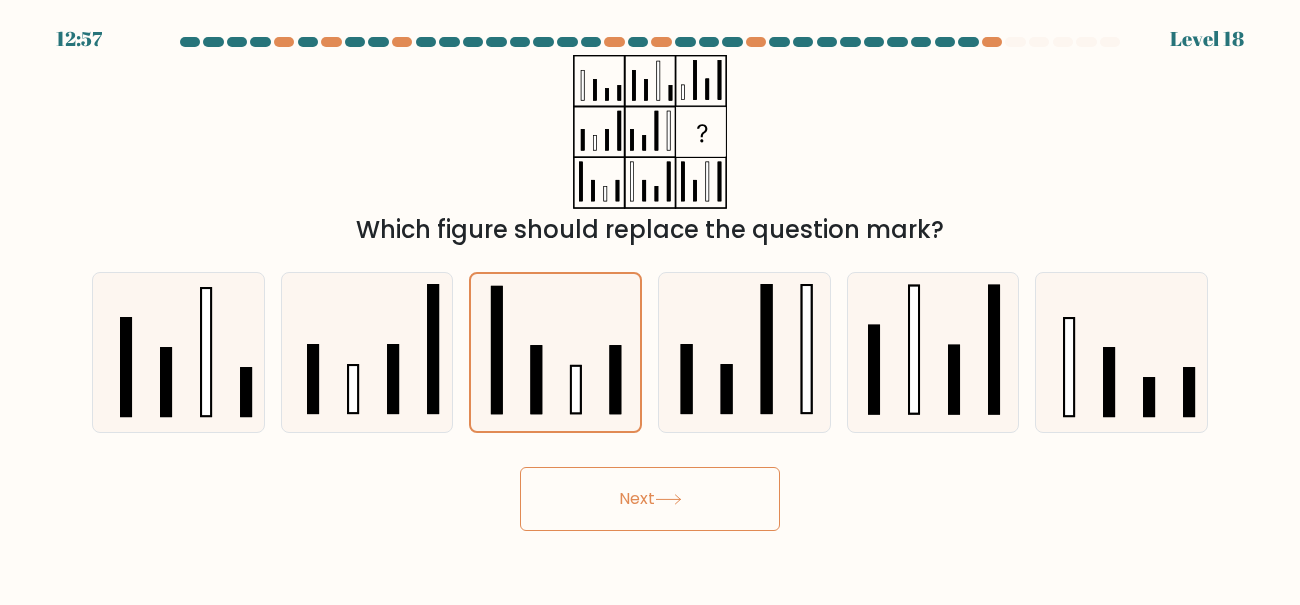 click on "Next" at bounding box center [650, 499] 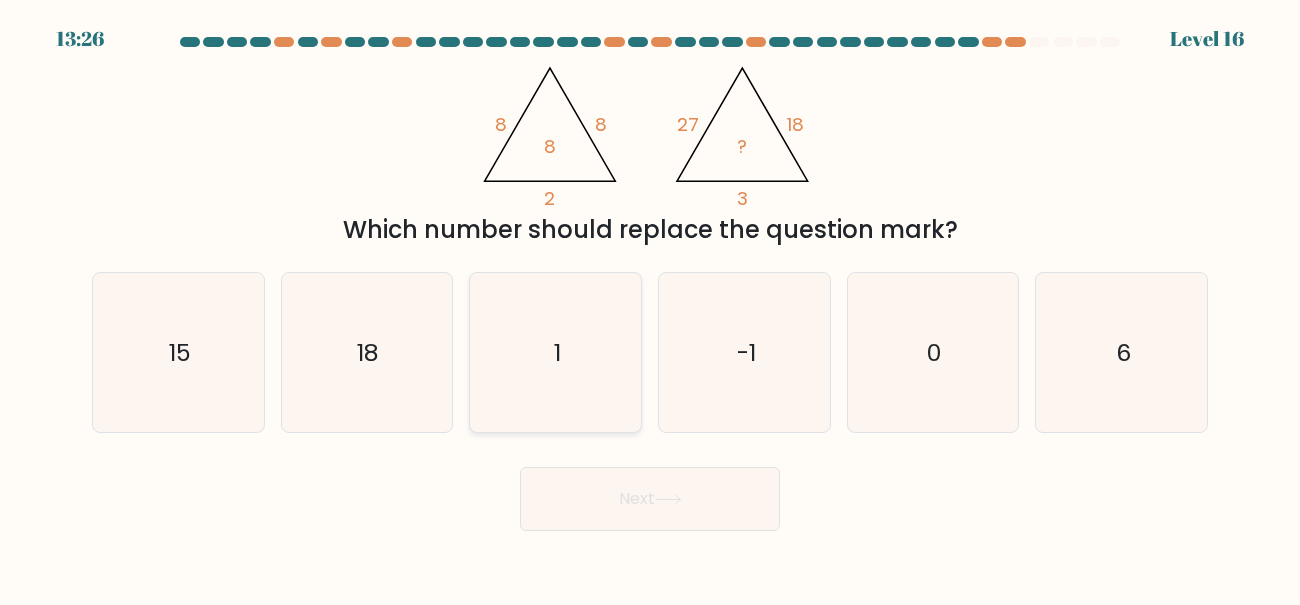 click on "1" at bounding box center (555, 352) 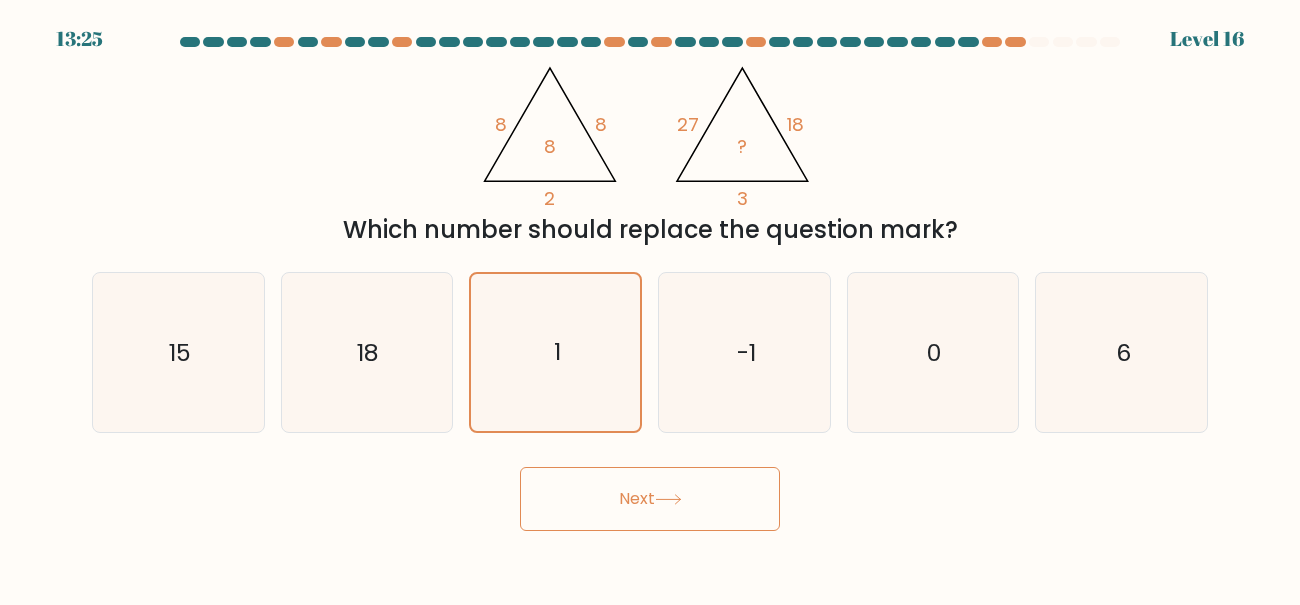 click on "Next" at bounding box center (650, 499) 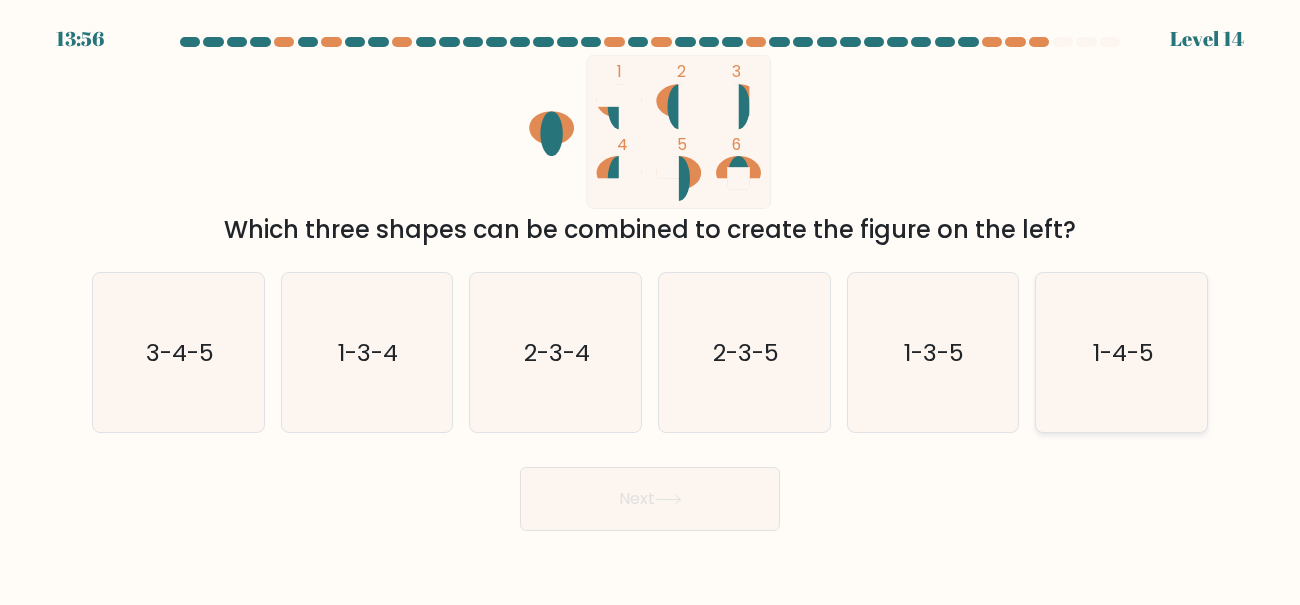 click on "1-4-5" at bounding box center [1123, 352] 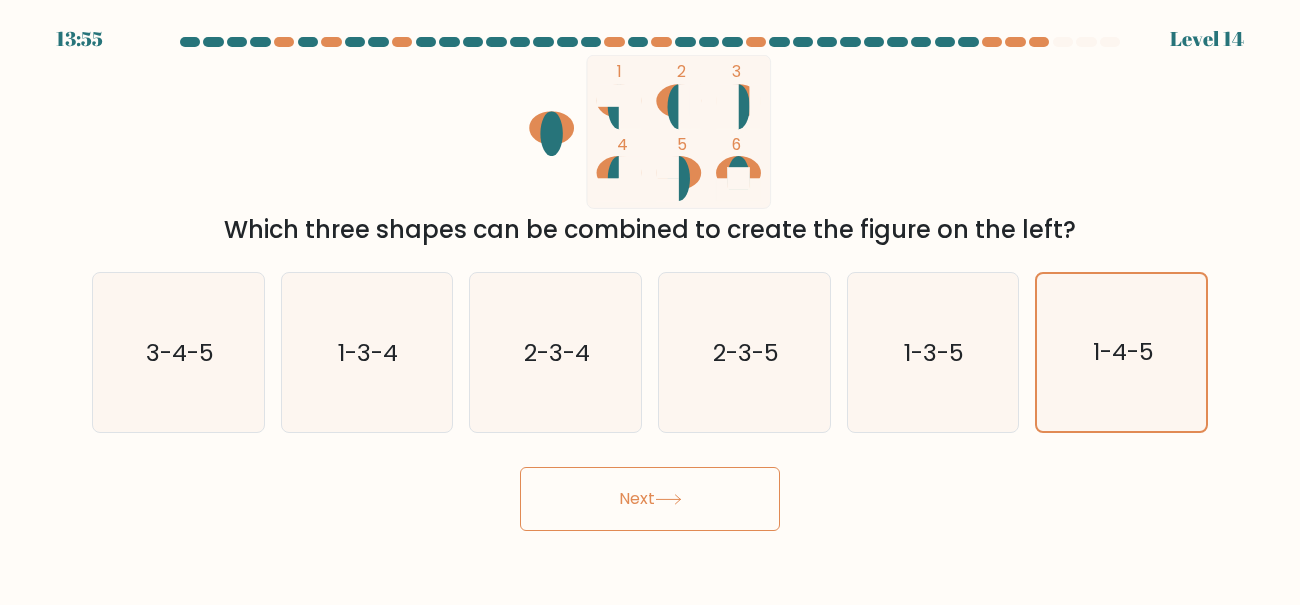 click on "Next" at bounding box center [650, 499] 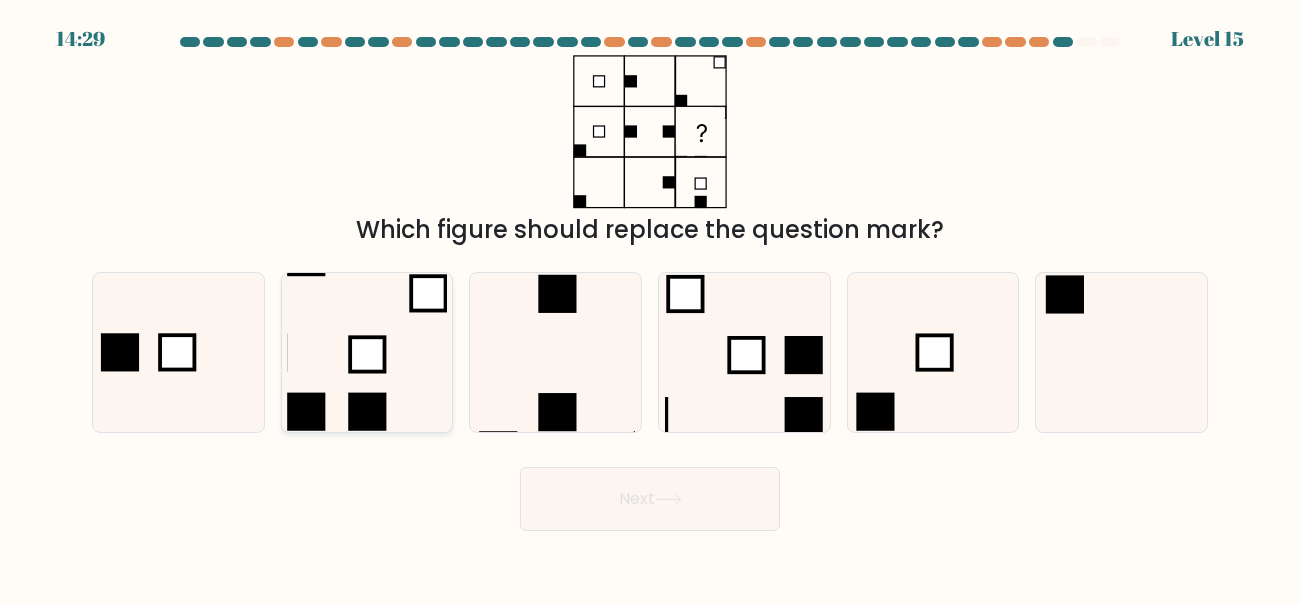 click at bounding box center [366, 352] 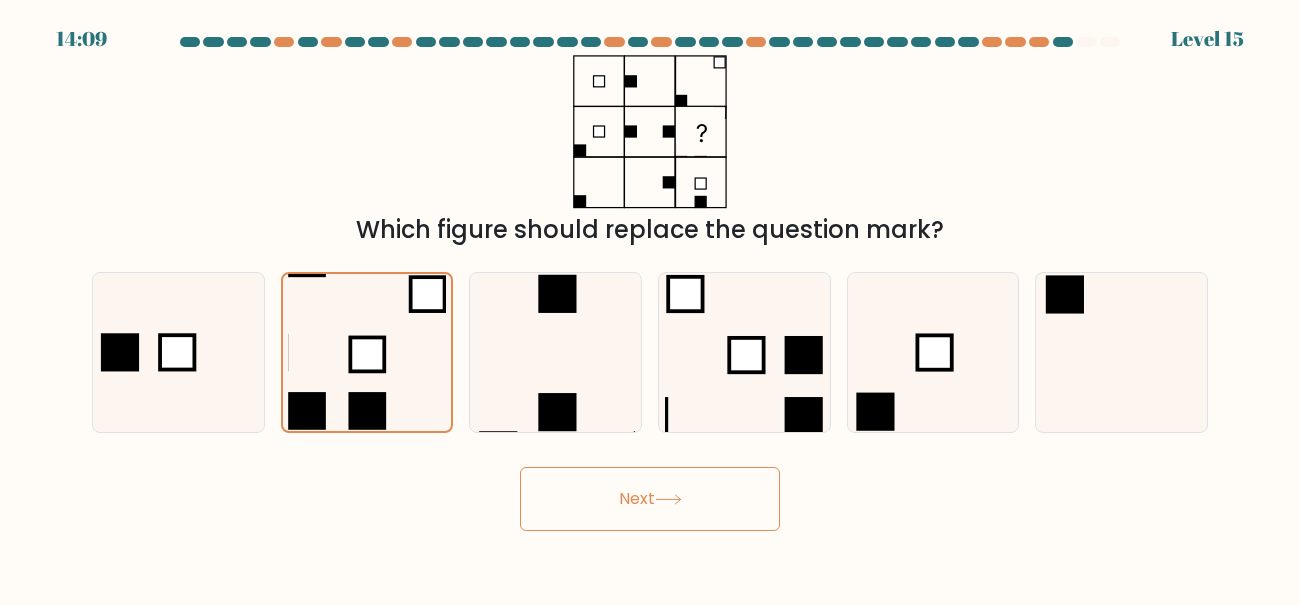 click on "Next" at bounding box center [650, 499] 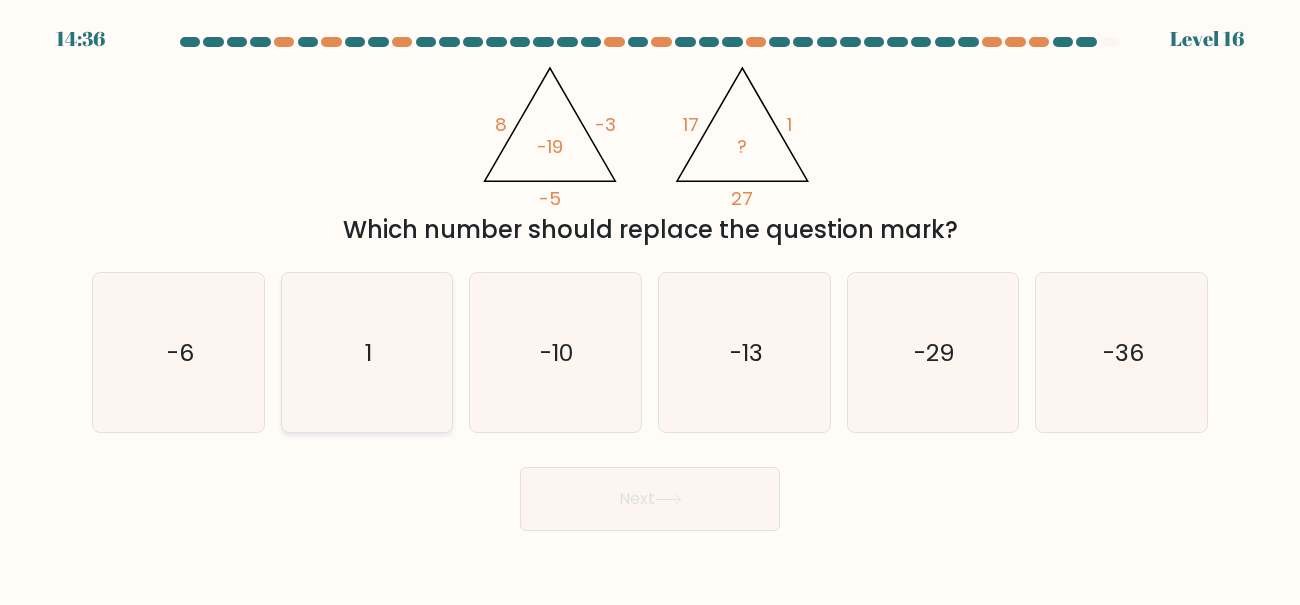 click on "1" at bounding box center [366, 352] 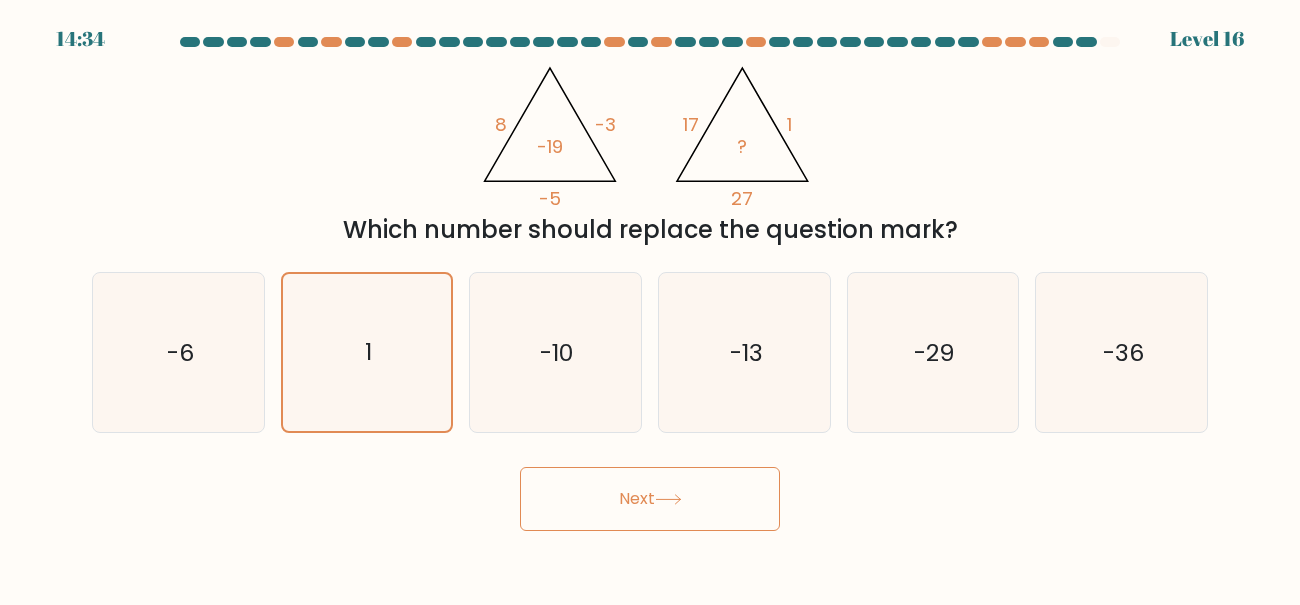 click on "Next" at bounding box center [650, 499] 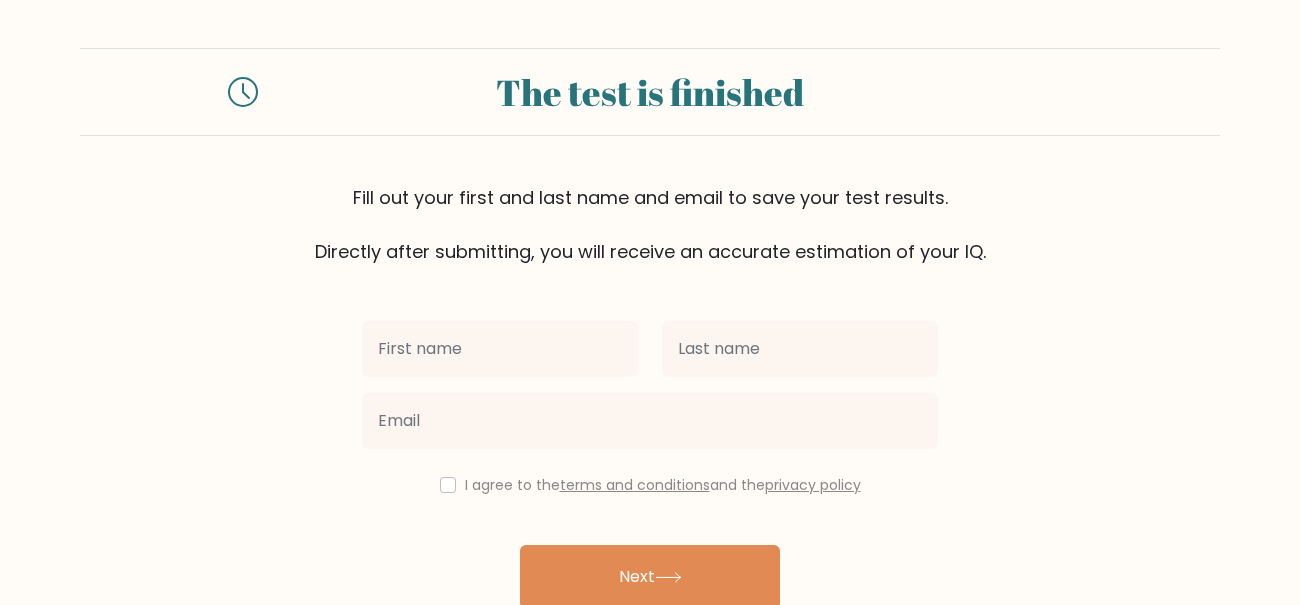 scroll, scrollTop: 0, scrollLeft: 0, axis: both 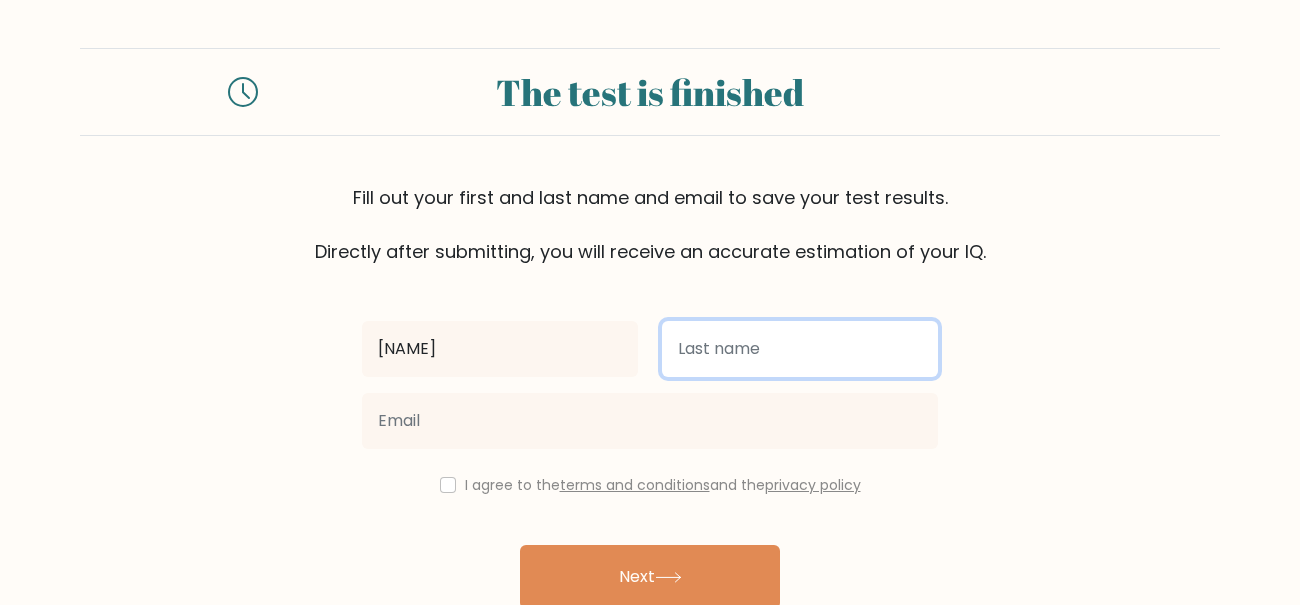 click at bounding box center (800, 349) 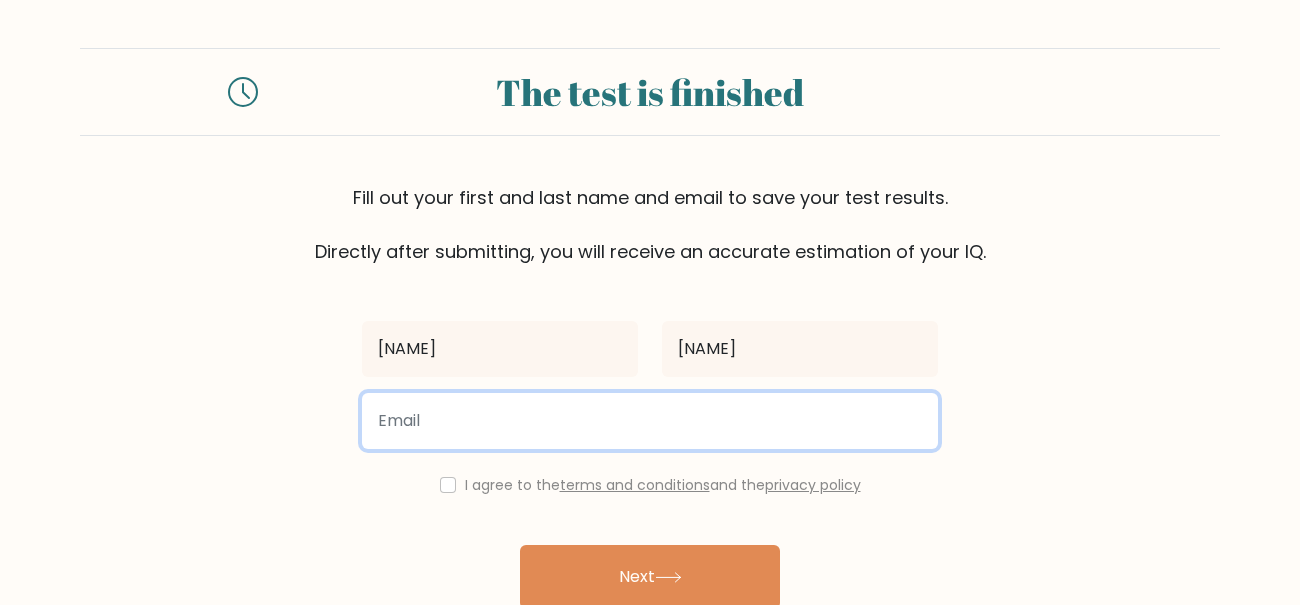 click at bounding box center [650, 421] 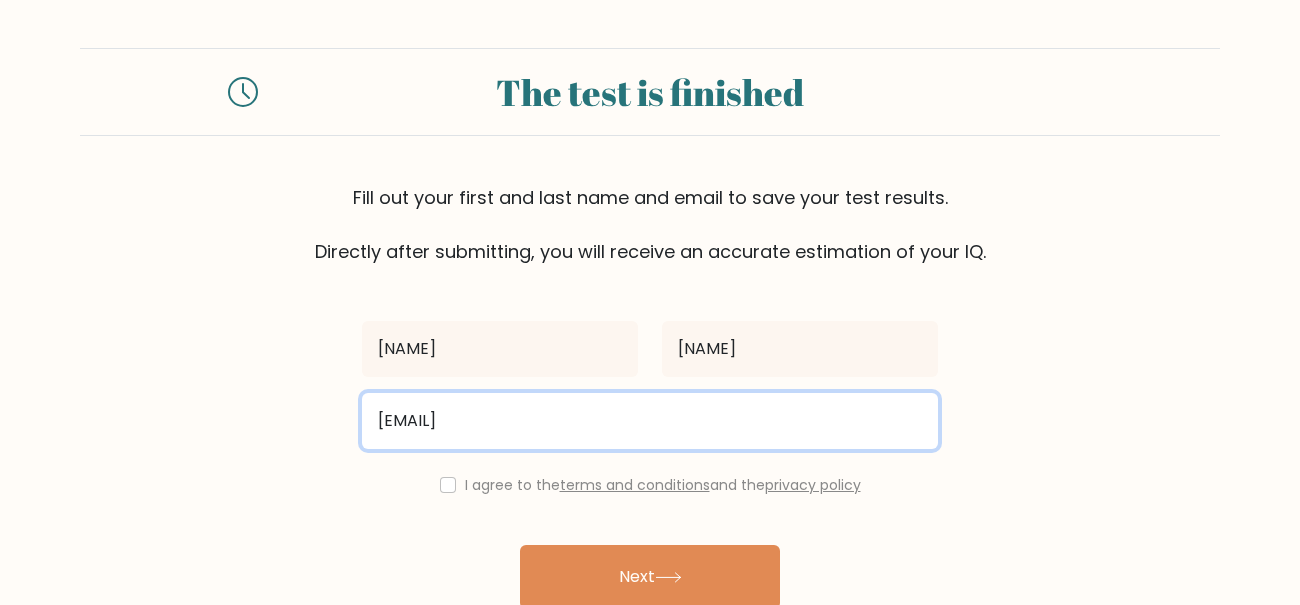 type on "aht7248@gmail.com" 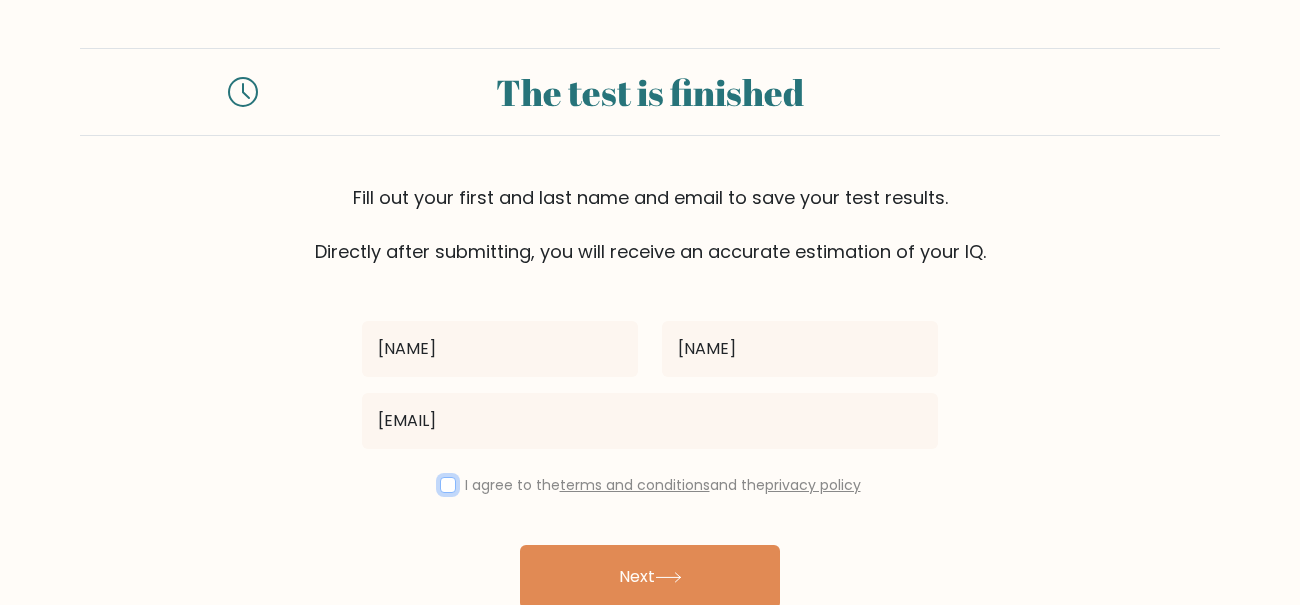 click at bounding box center [448, 485] 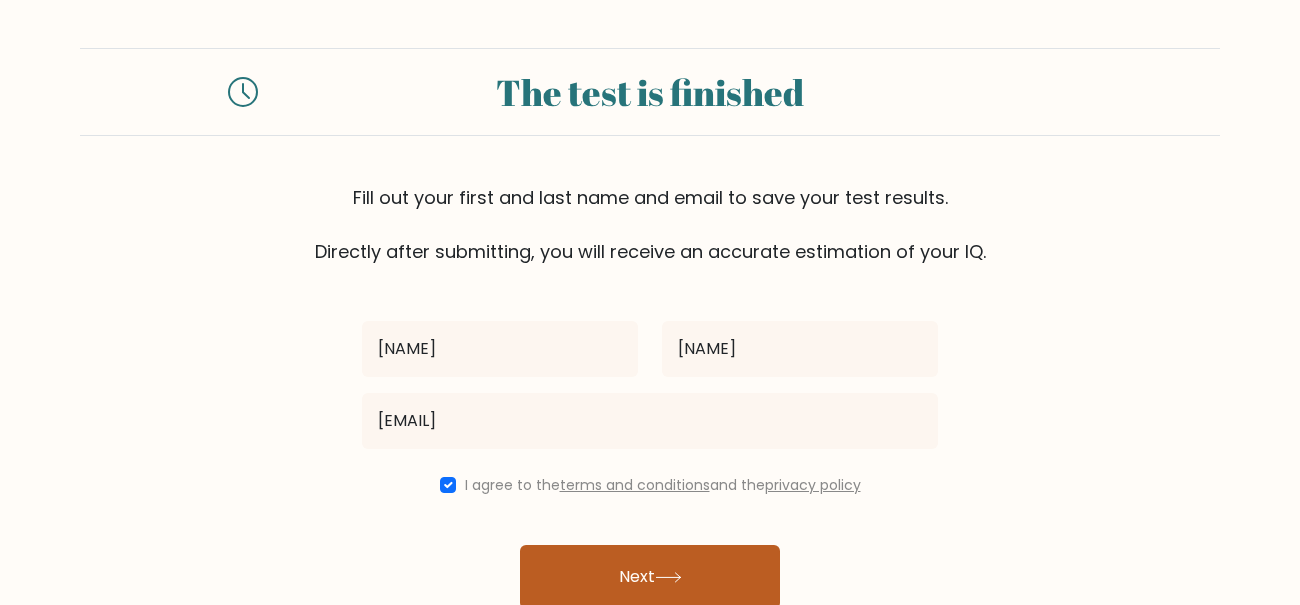 click on "Next" at bounding box center (650, 577) 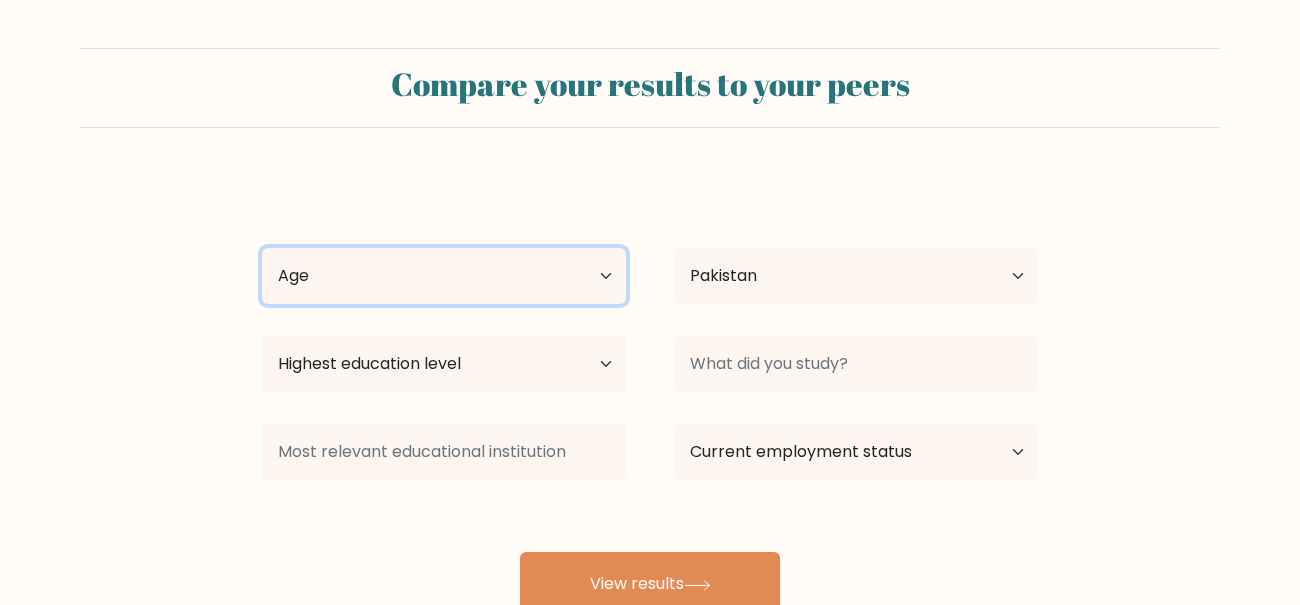 click on "Age
Under 18 years old
18-24 years old
25-34 years old
35-44 years old
45-54 years old
55-64 years old
65 years old and above" at bounding box center [444, 276] 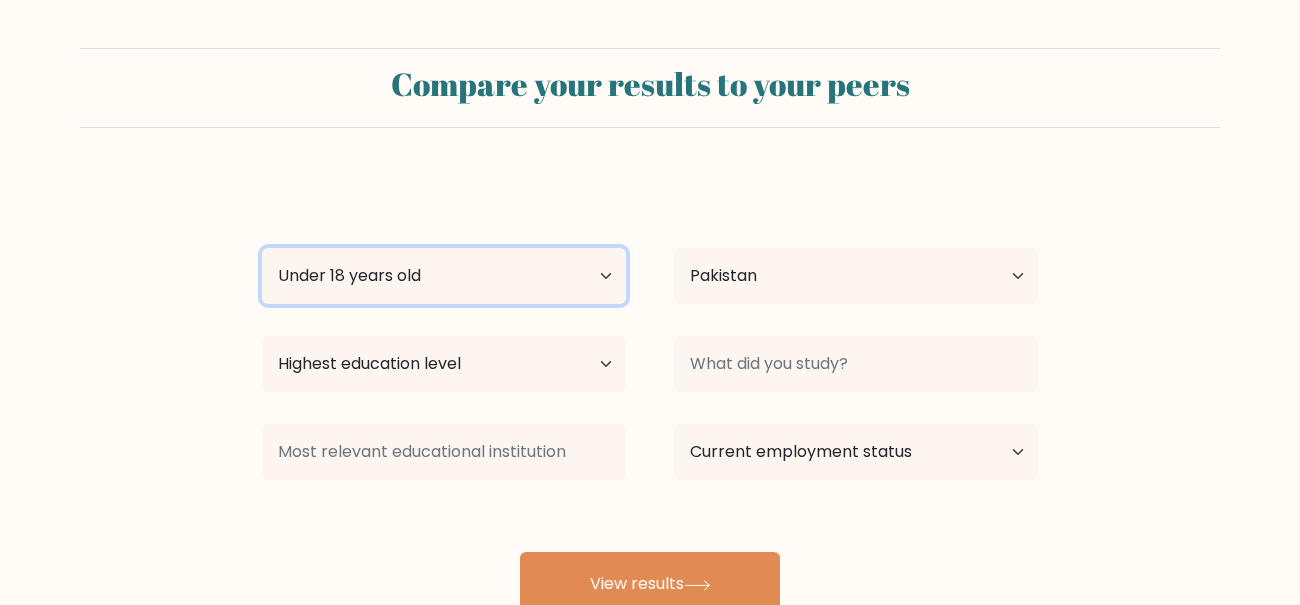 click on "Age
Under 18 years old
18-24 years old
25-34 years old
35-44 years old
45-54 years old
55-64 years old
65 years old and above" at bounding box center (444, 276) 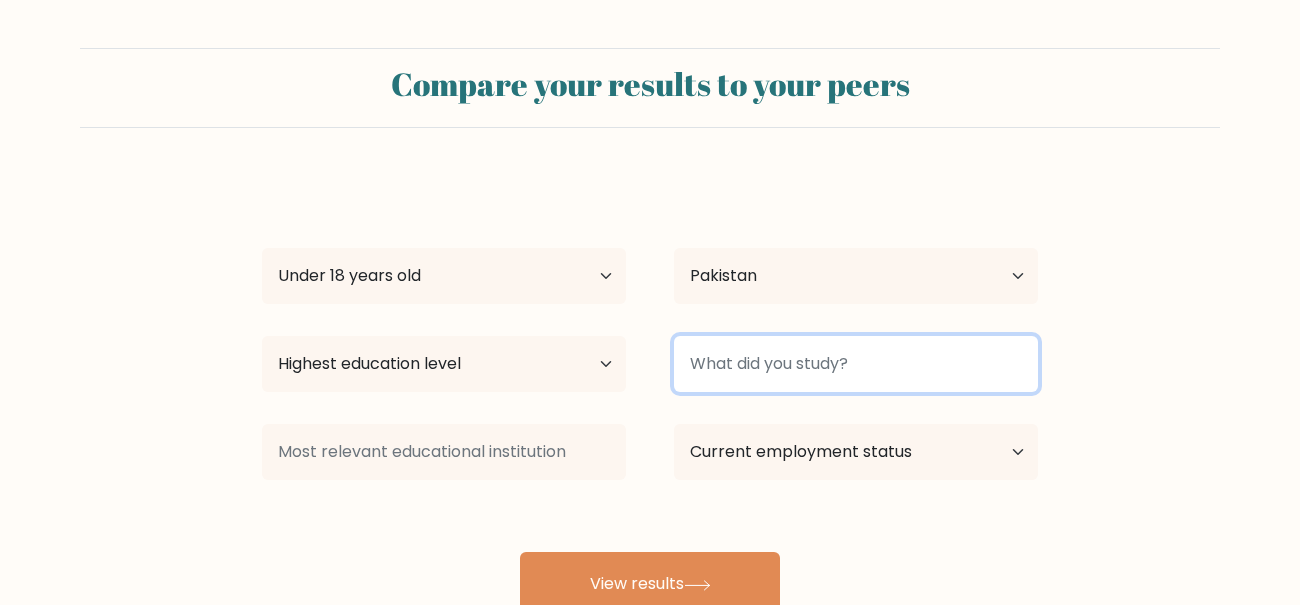 click at bounding box center (856, 364) 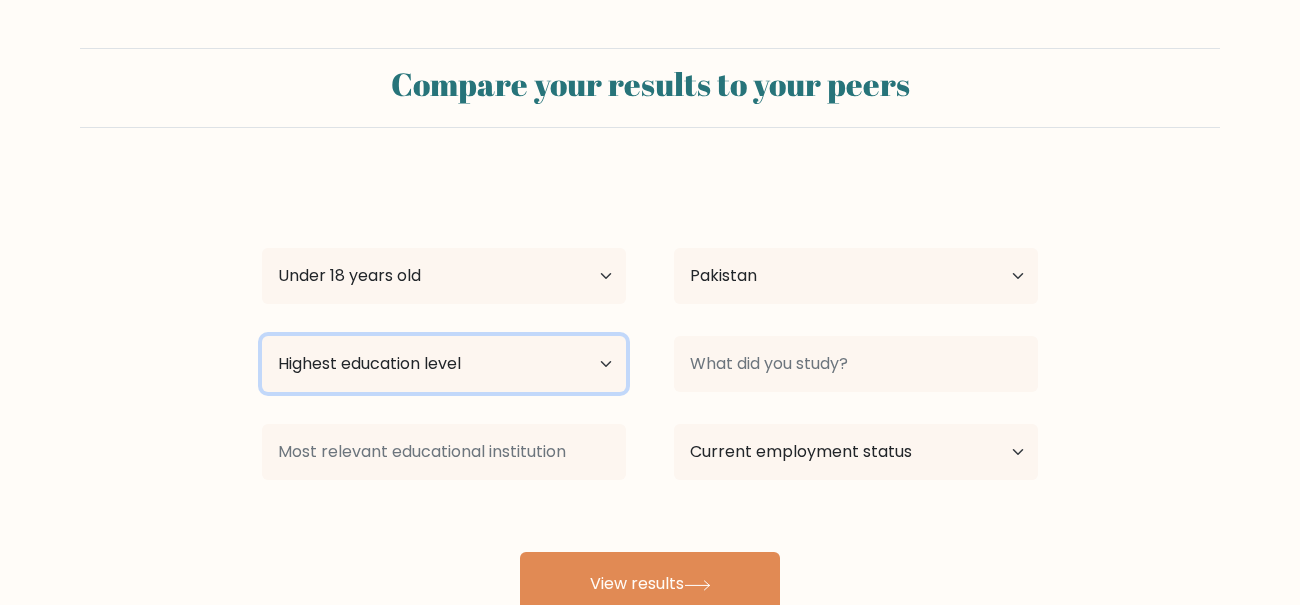 click on "Highest education level
No schooling
Primary
Lower Secondary
Upper Secondary
Occupation Specific
Bachelor's degree
Master's degree
Doctoral degree" at bounding box center [444, 364] 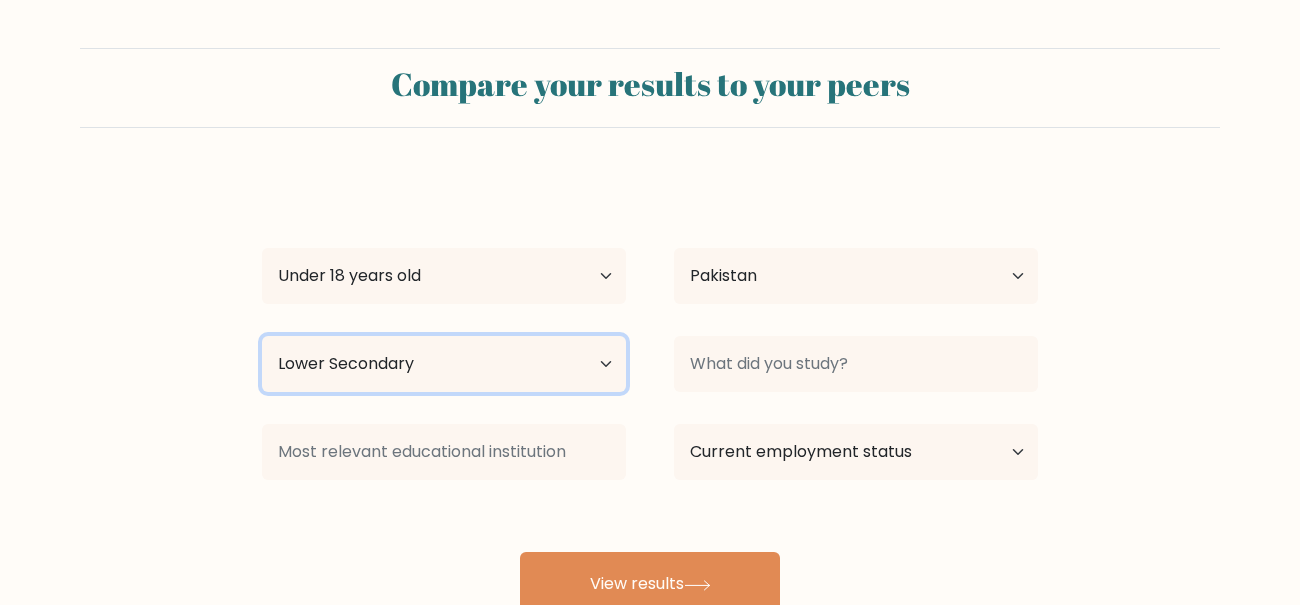 click on "Highest education level
No schooling
Primary
Lower Secondary
Upper Secondary
Occupation Specific
Bachelor's degree
Master's degree
Doctoral degree" at bounding box center [444, 364] 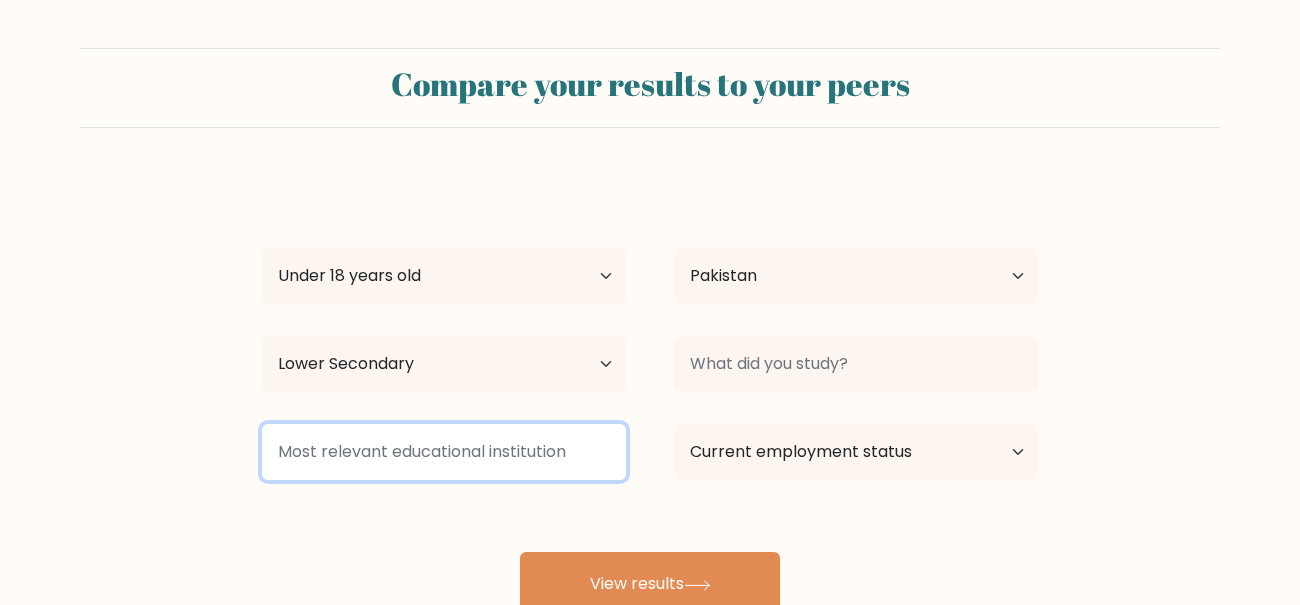 click at bounding box center [444, 452] 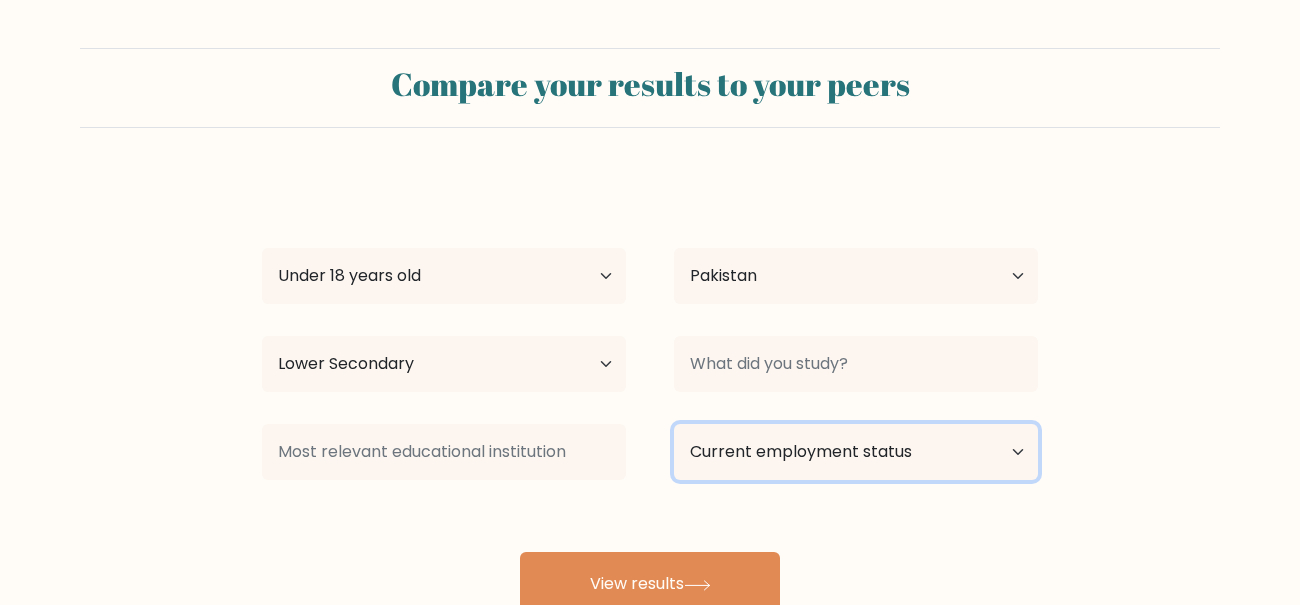 click on "Current employment status
Employed
Student
Retired
Other / prefer not to answer" at bounding box center (856, 452) 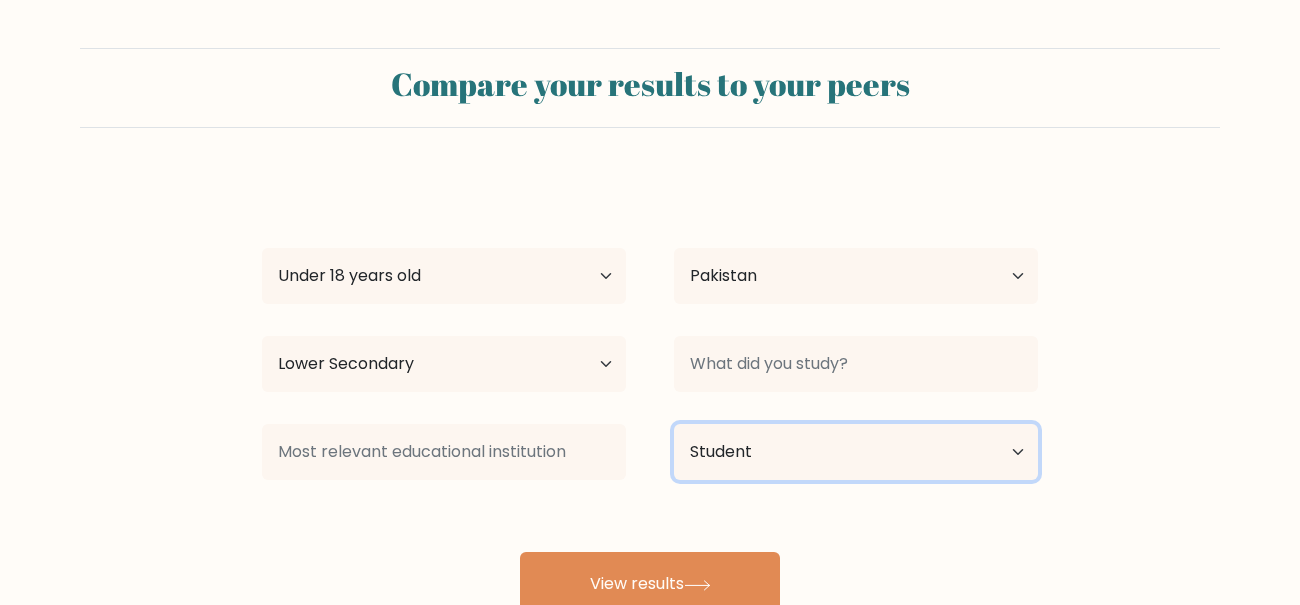 click on "Current employment status
Employed
Student
Retired
Other / prefer not to answer" at bounding box center (856, 452) 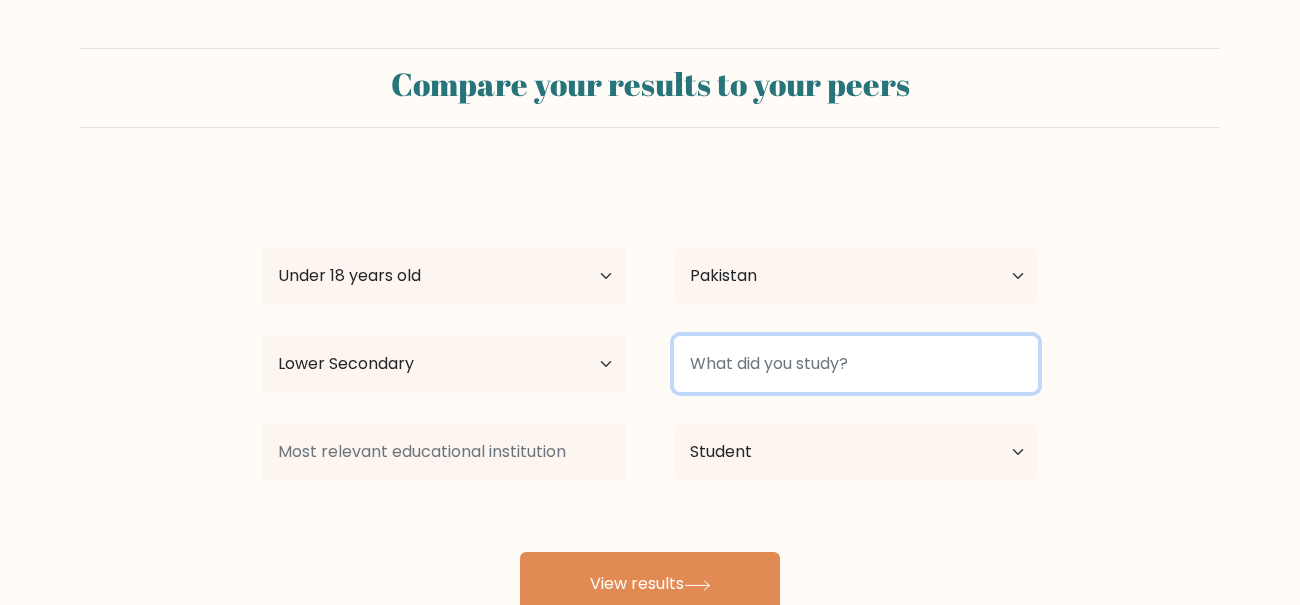 click at bounding box center [856, 364] 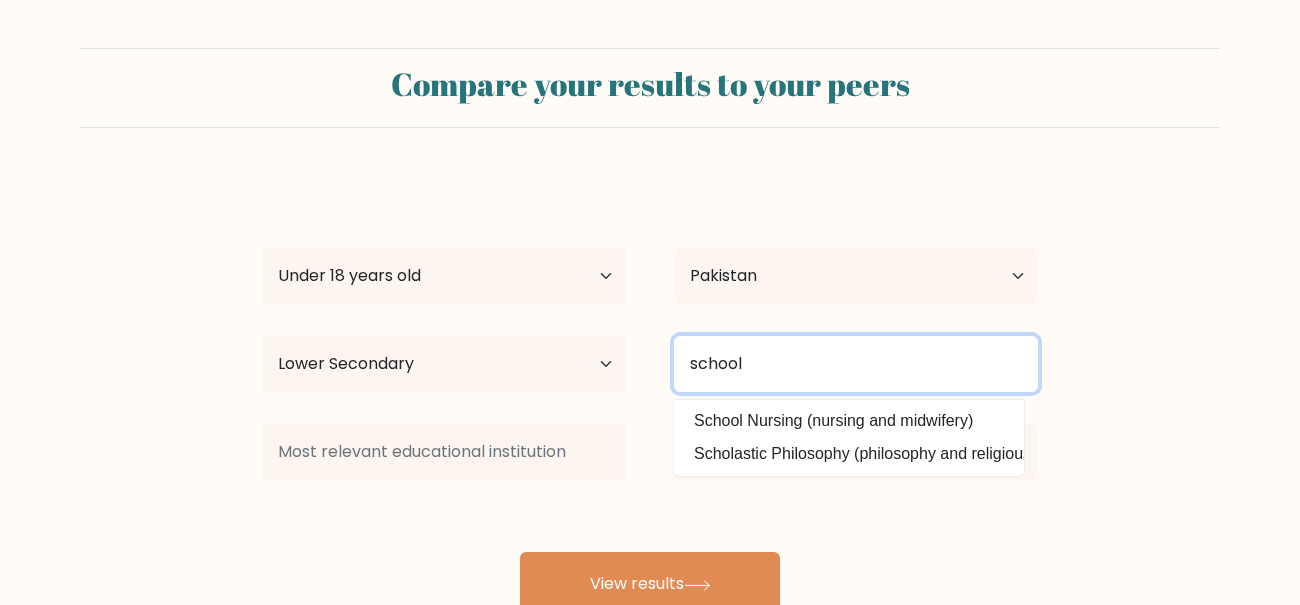 type on "school" 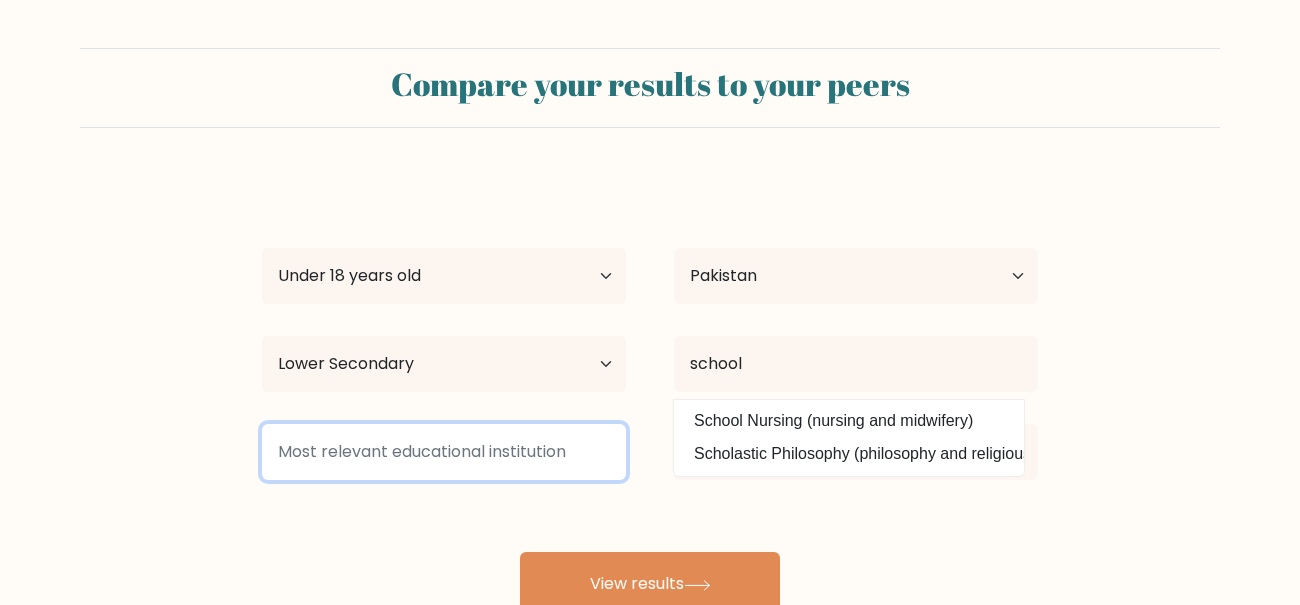 click at bounding box center [444, 452] 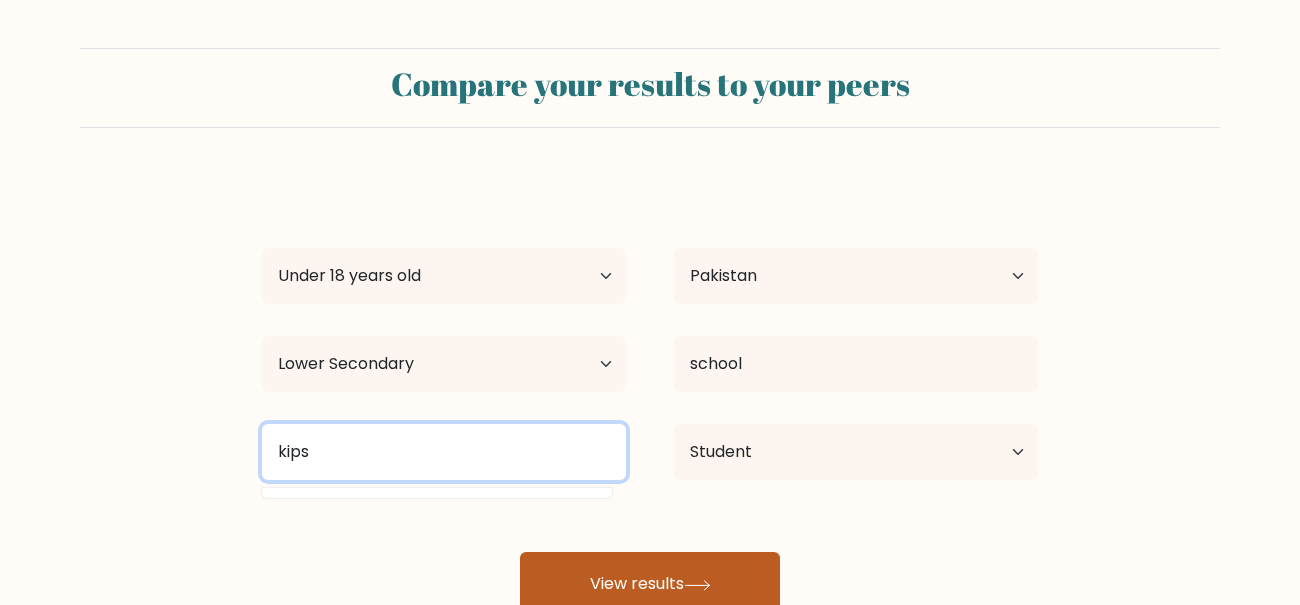 type on "kips" 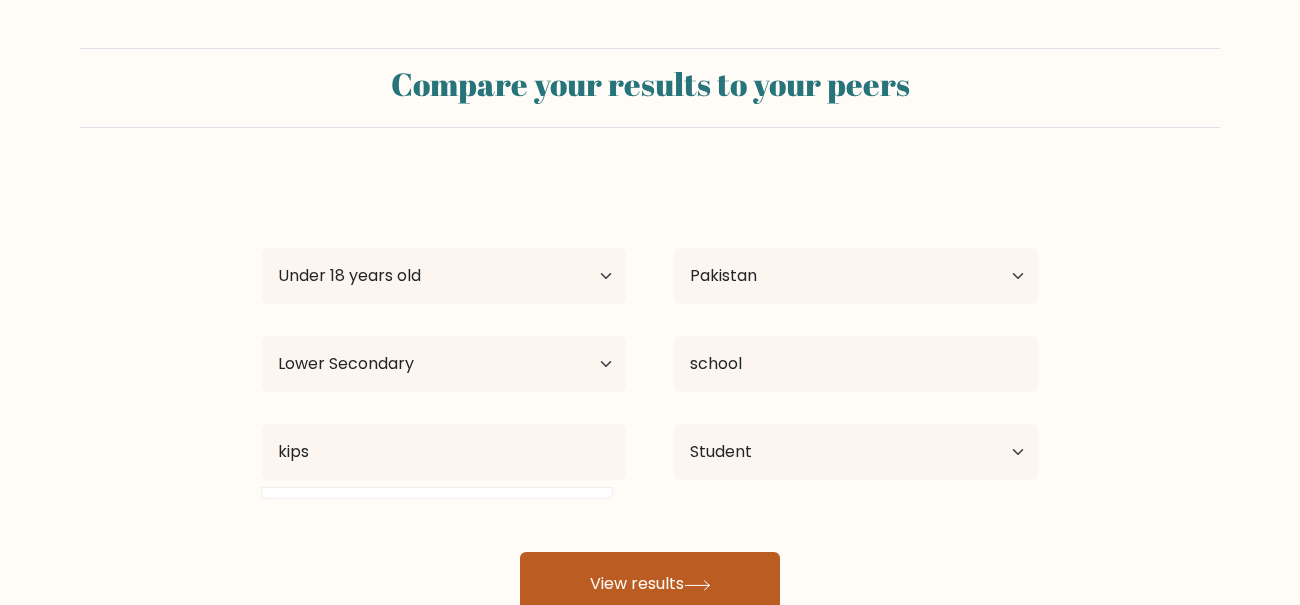 click on "View results" at bounding box center [650, 584] 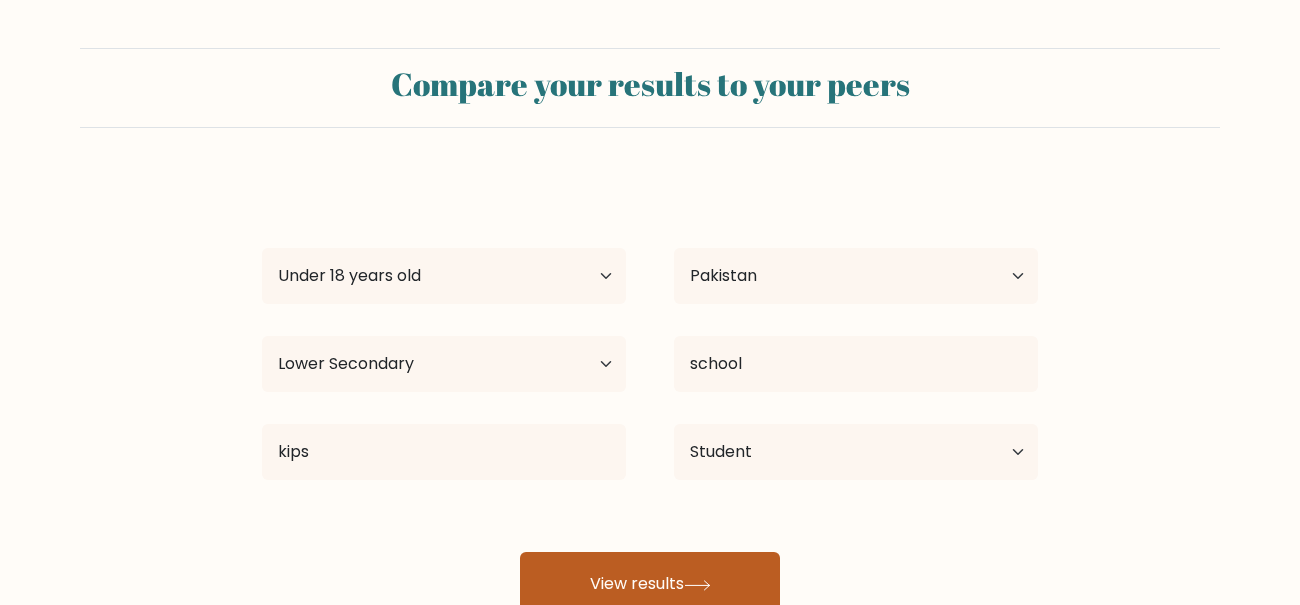 click on "View results" at bounding box center [650, 584] 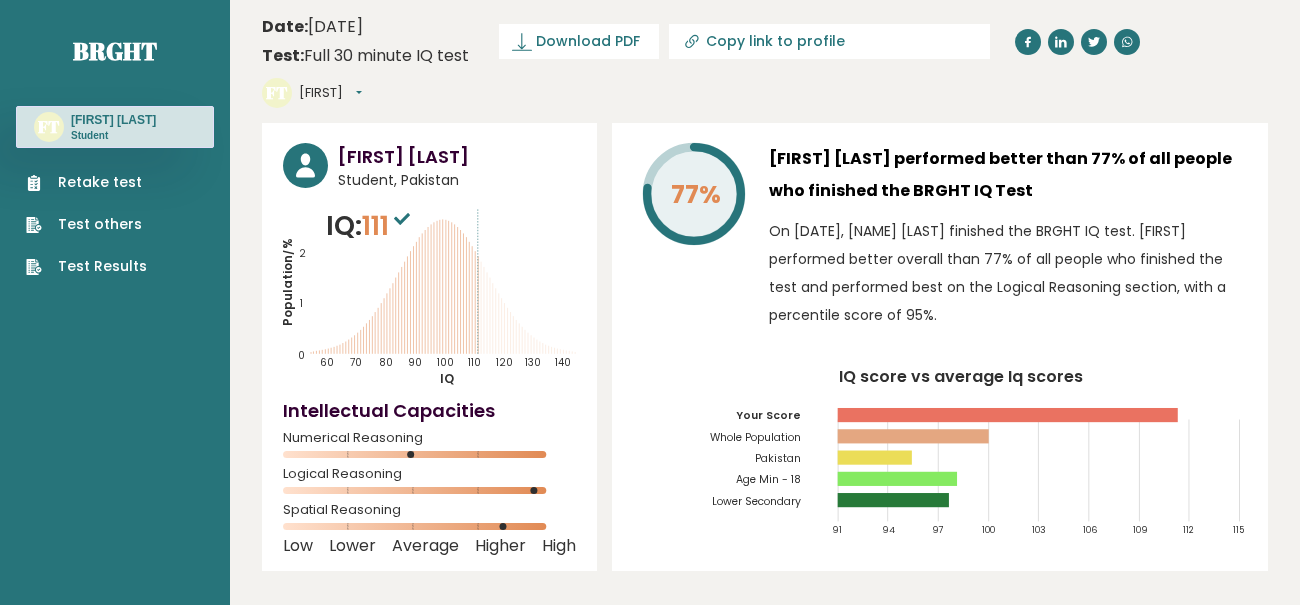 scroll, scrollTop: 0, scrollLeft: 0, axis: both 